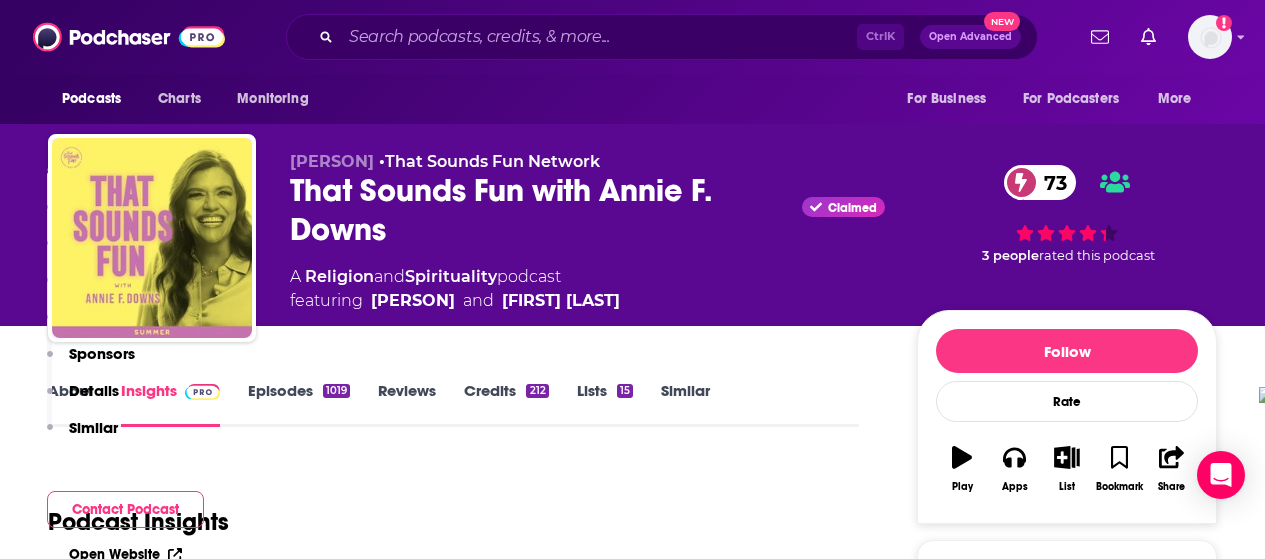 scroll, scrollTop: 400, scrollLeft: 0, axis: vertical 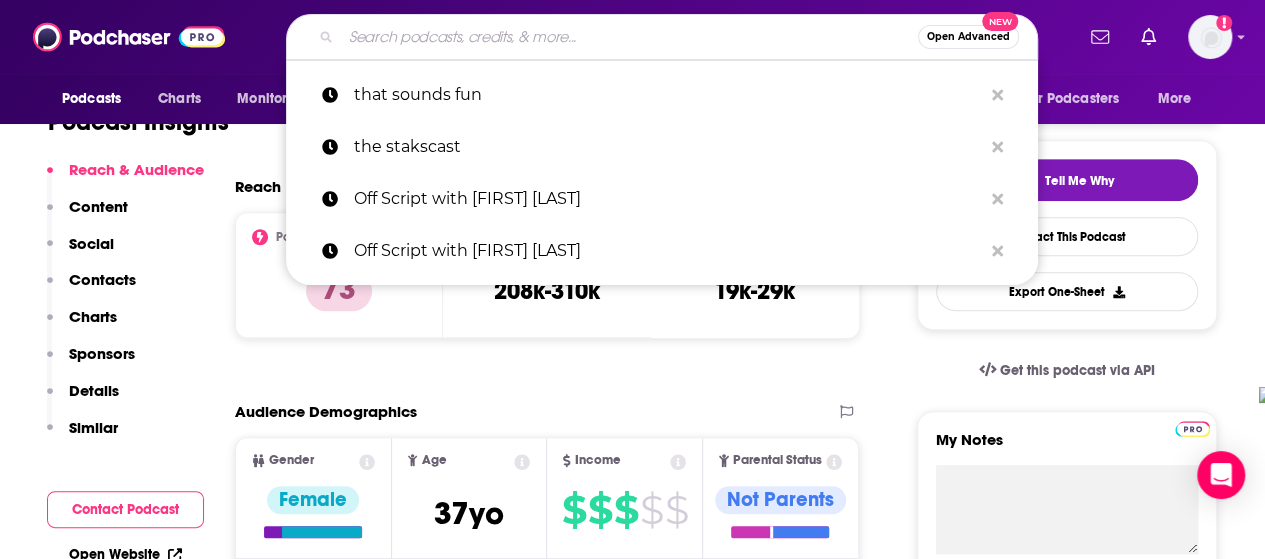click at bounding box center [629, 37] 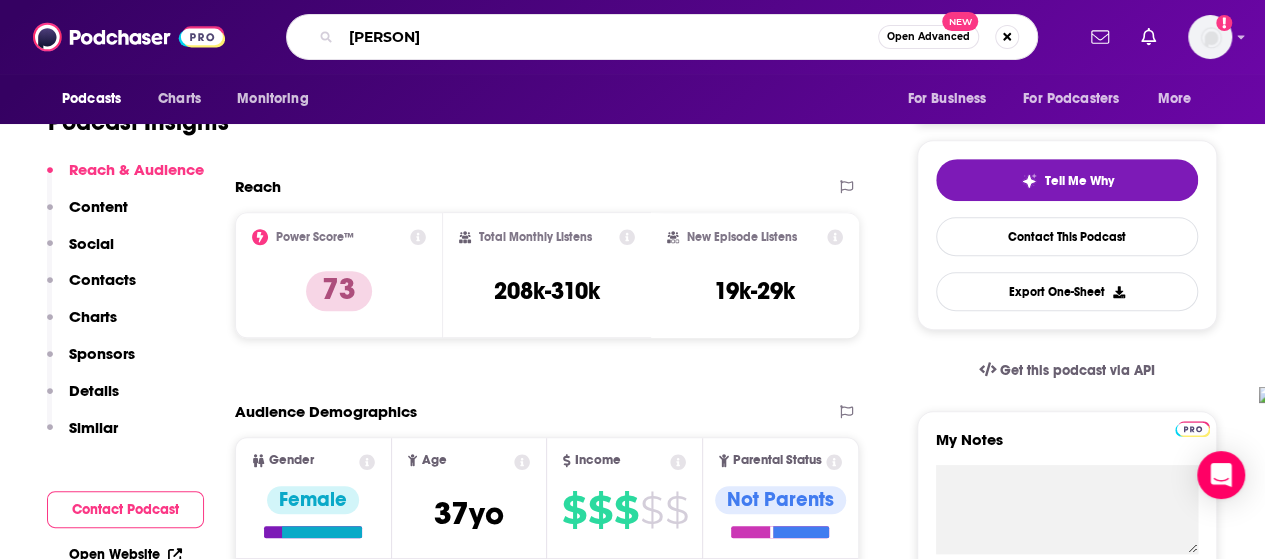type on "[PERSON]" 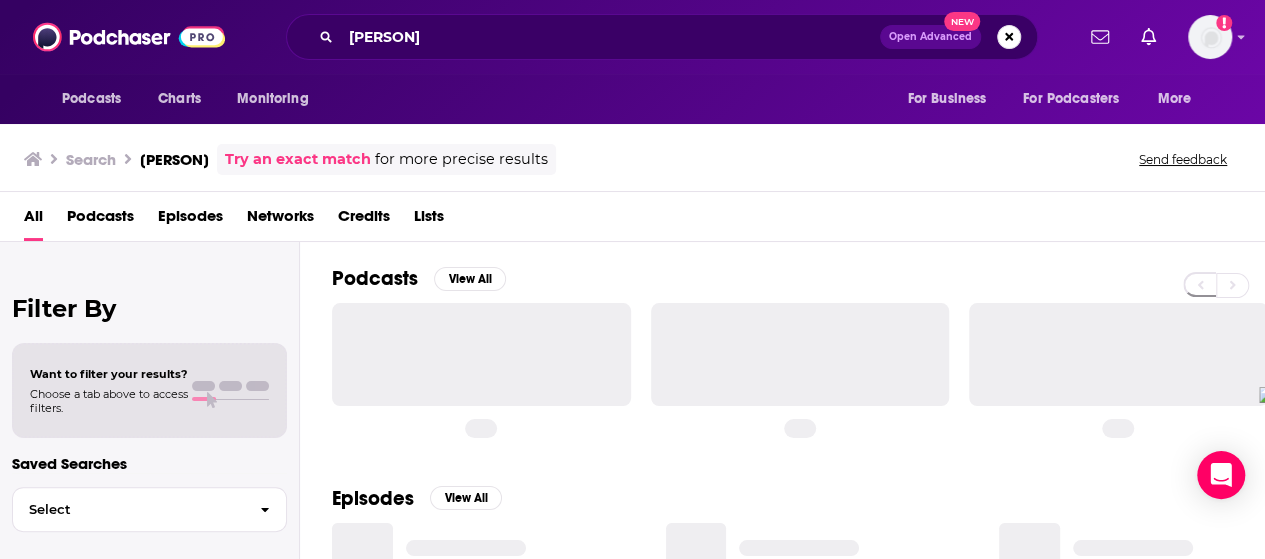 scroll, scrollTop: 0, scrollLeft: 0, axis: both 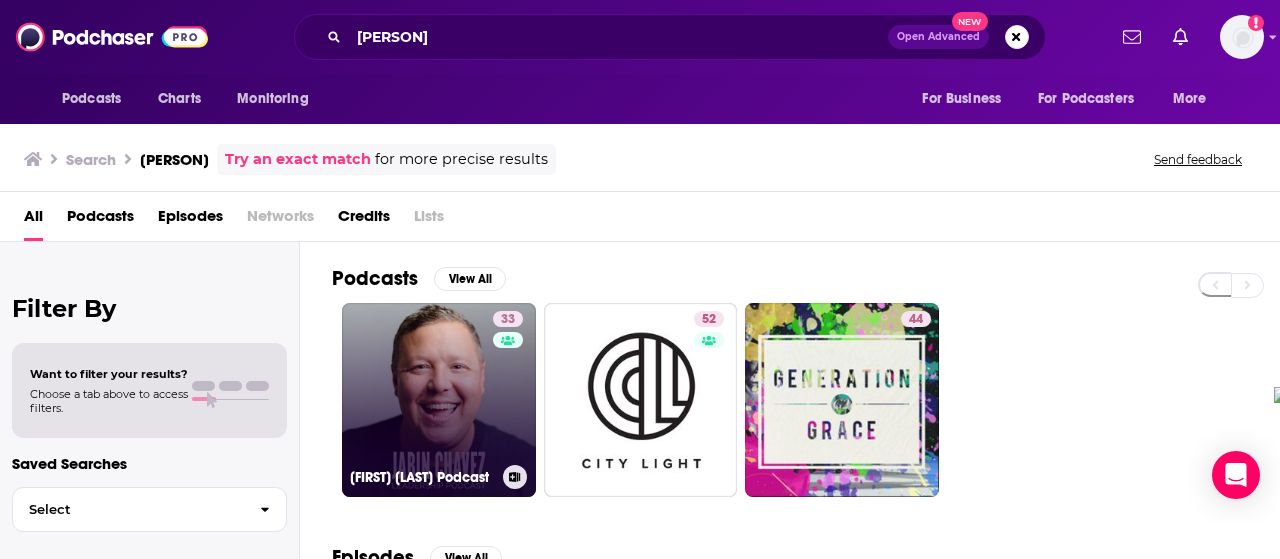click on "33" at bounding box center (510, 388) 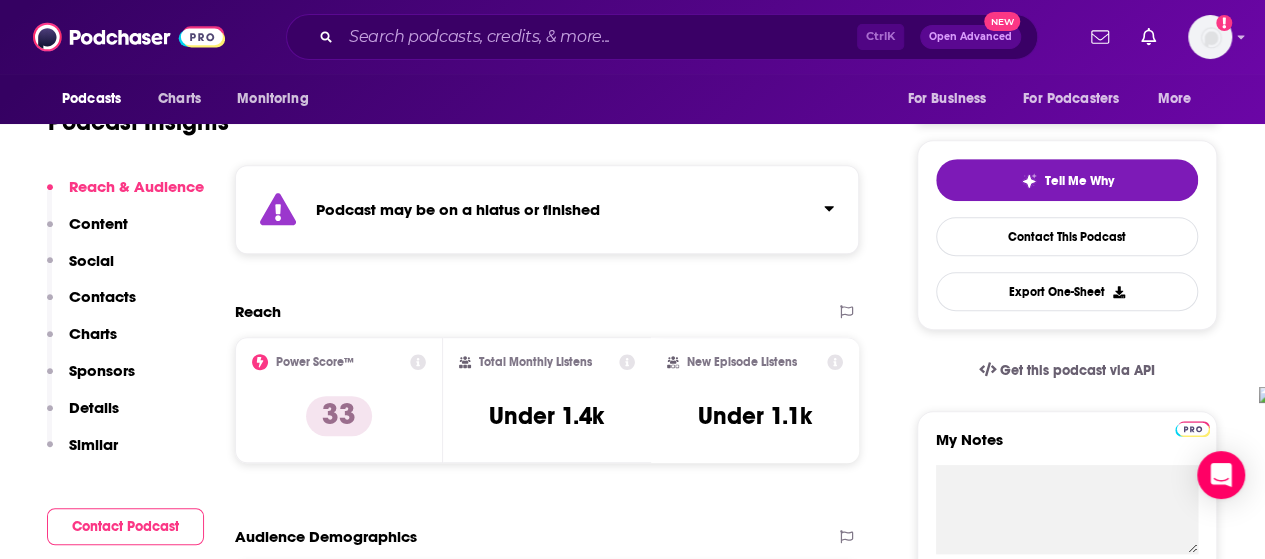 scroll, scrollTop: 0, scrollLeft: 0, axis: both 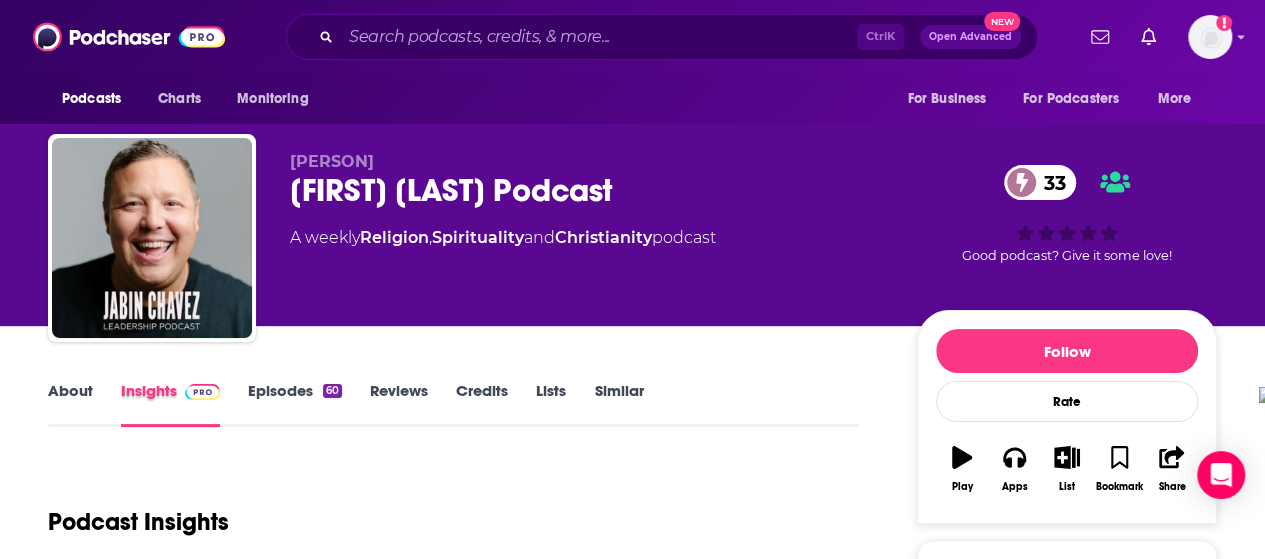 click on "Insights" at bounding box center (184, 404) 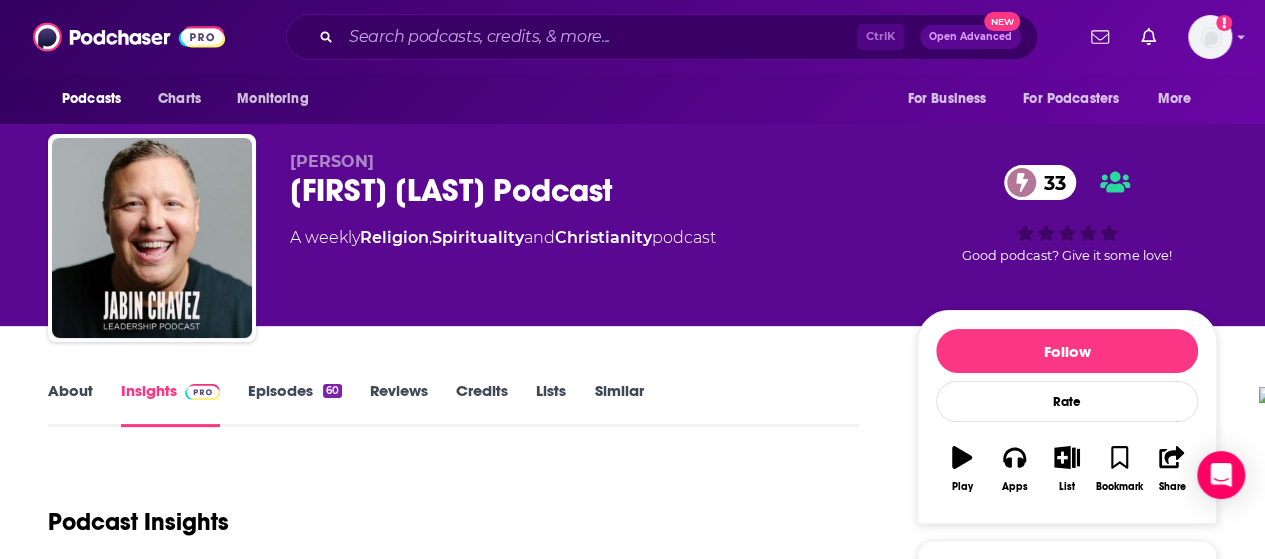 click on "Episodes 60" at bounding box center (295, 404) 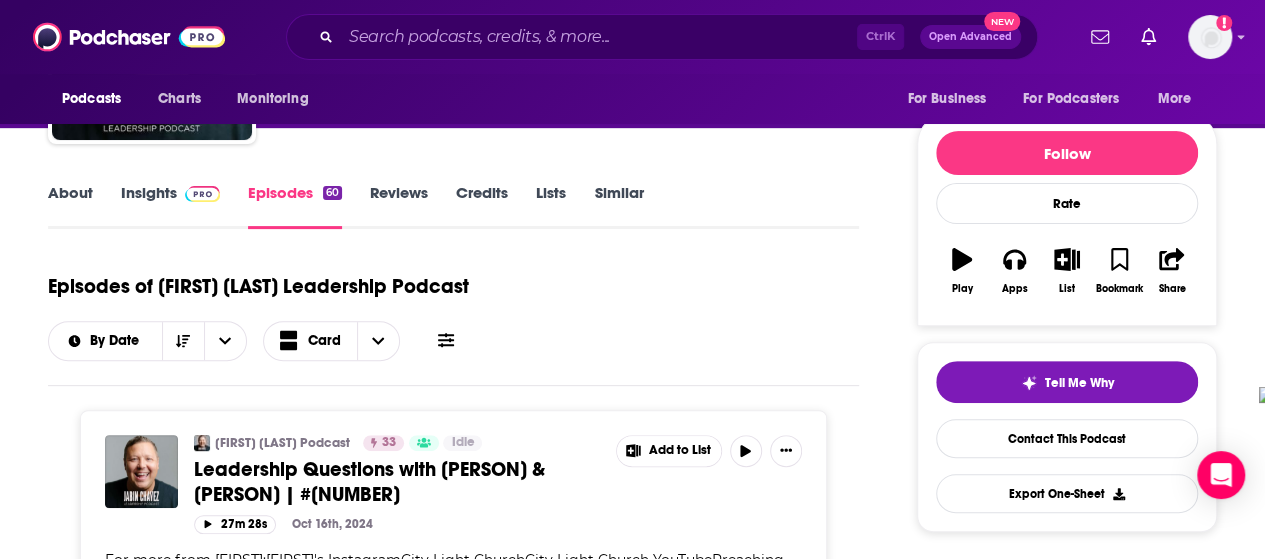 scroll, scrollTop: 0, scrollLeft: 0, axis: both 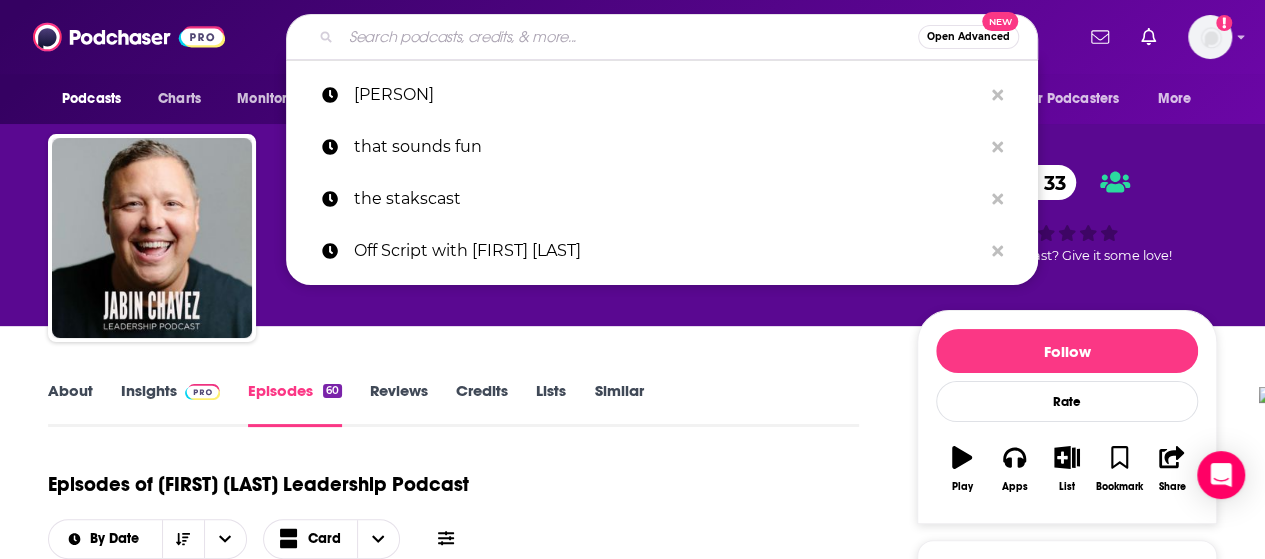 click at bounding box center [629, 37] 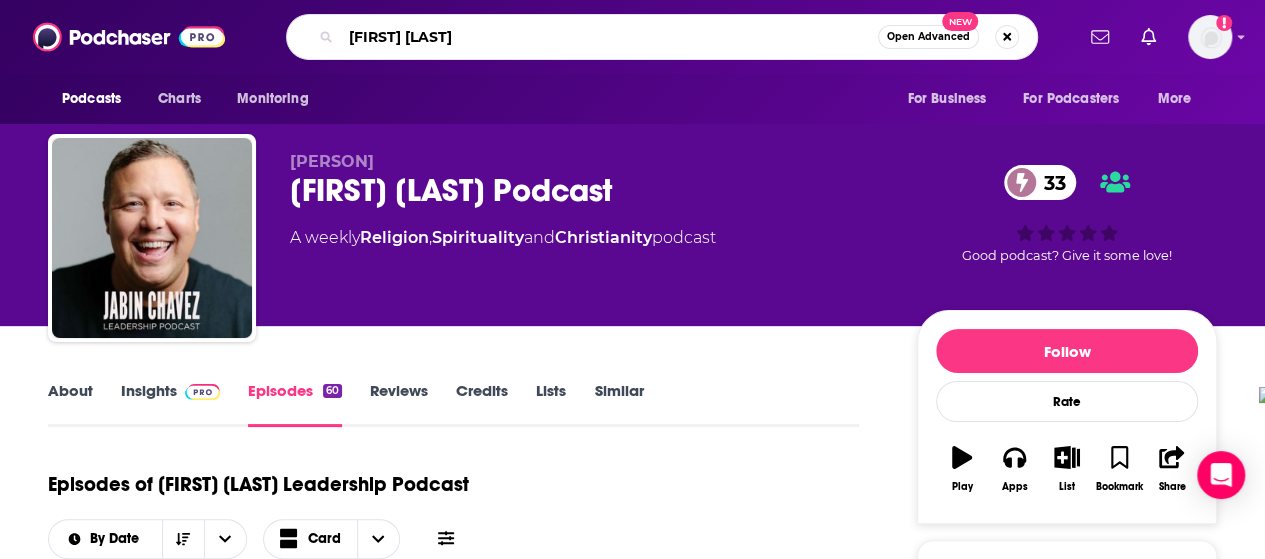 type on "[FIRST] [LAST]" 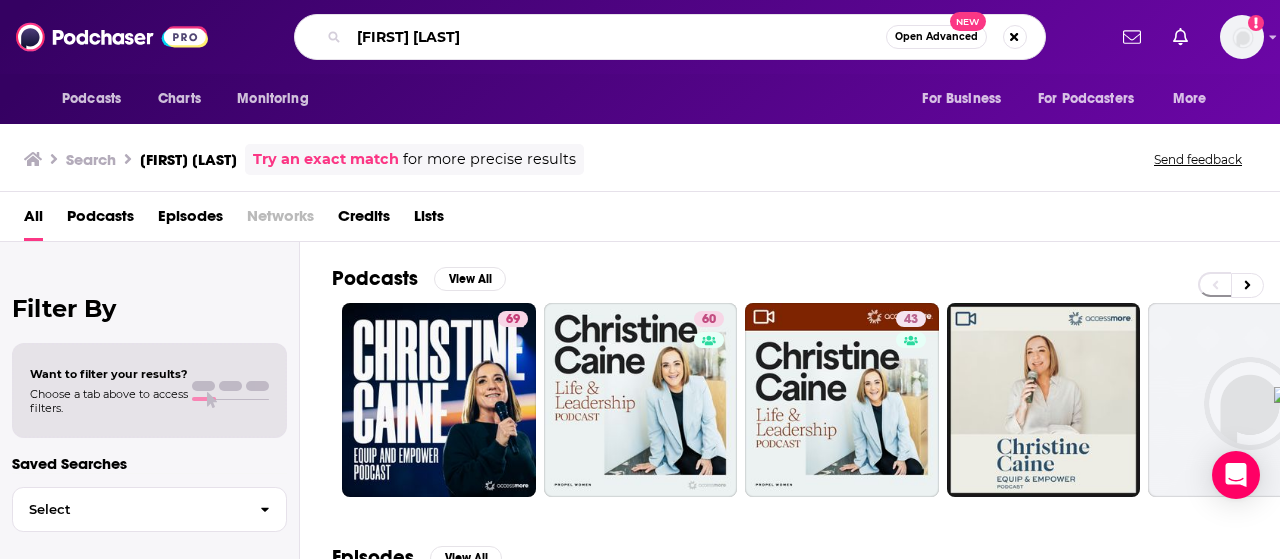 click on "[FIRST] [LAST]" at bounding box center (617, 37) 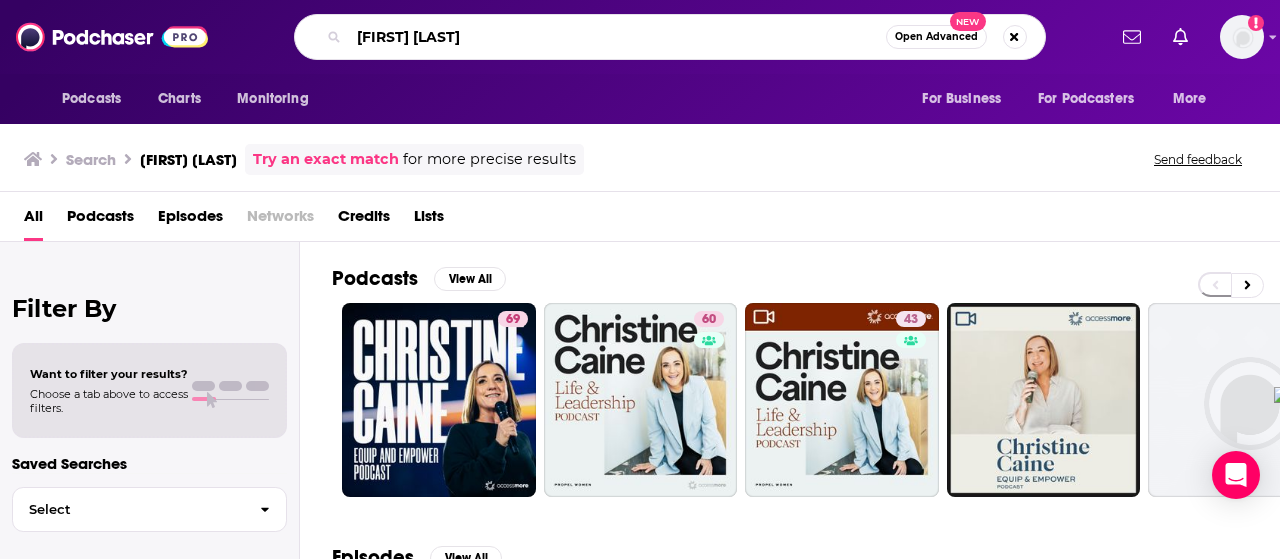 type on "[FIRST] [LAST]" 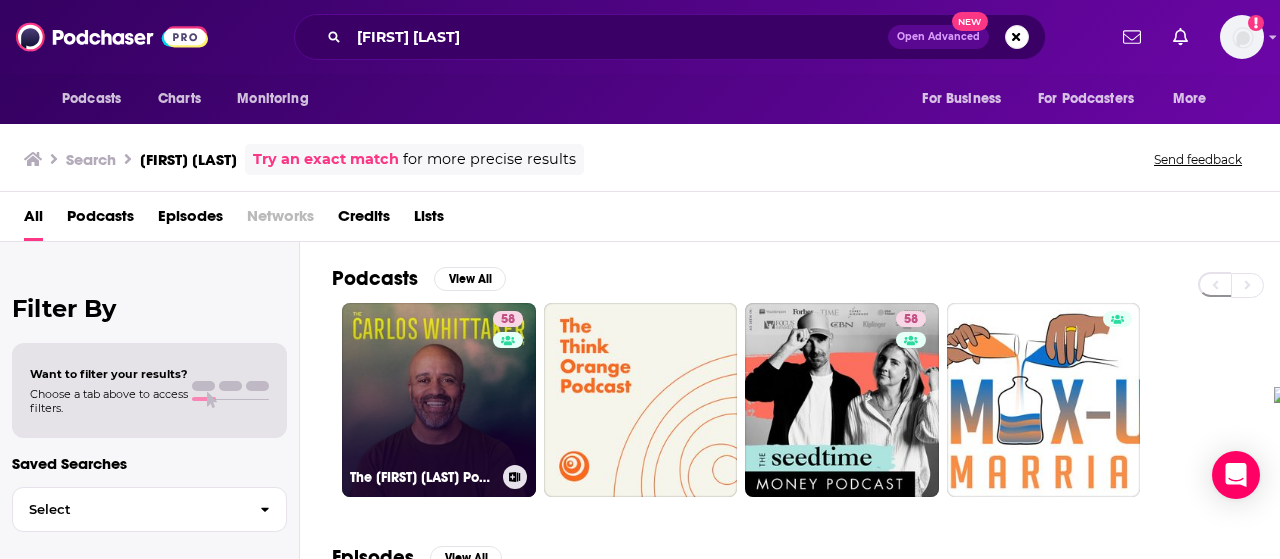 click on "58" at bounding box center (510, 388) 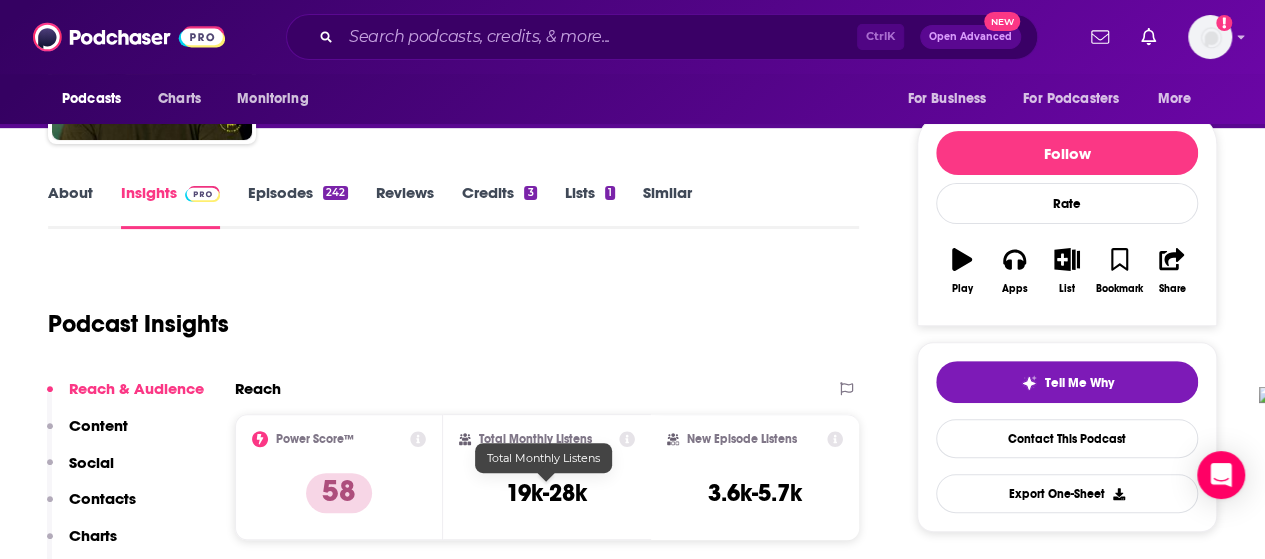 scroll, scrollTop: 100, scrollLeft: 0, axis: vertical 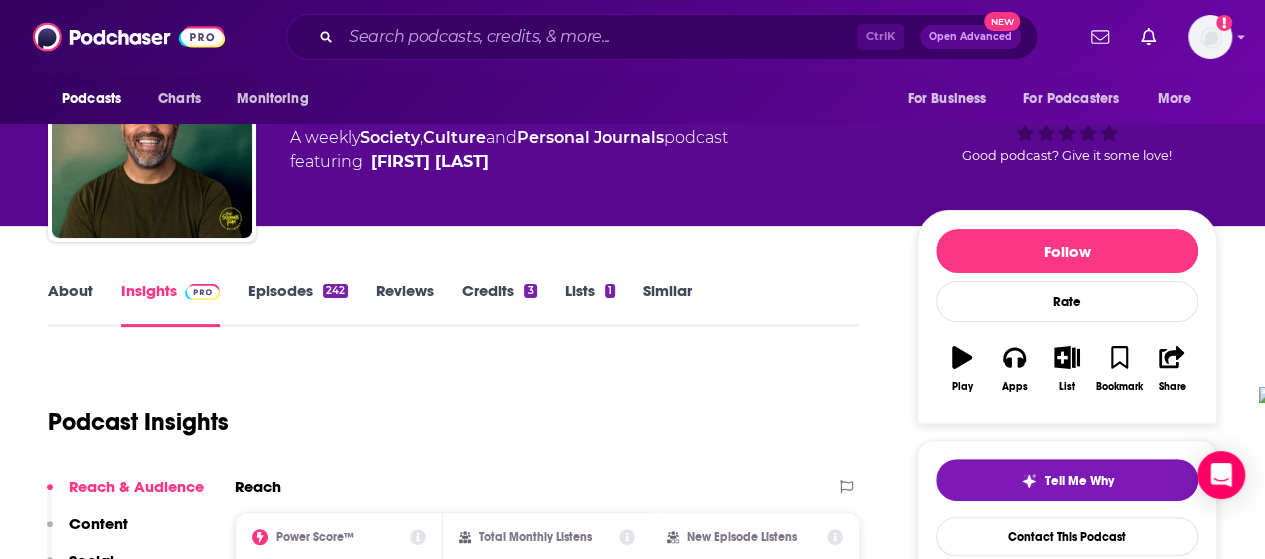 click on "Insights" at bounding box center [170, 304] 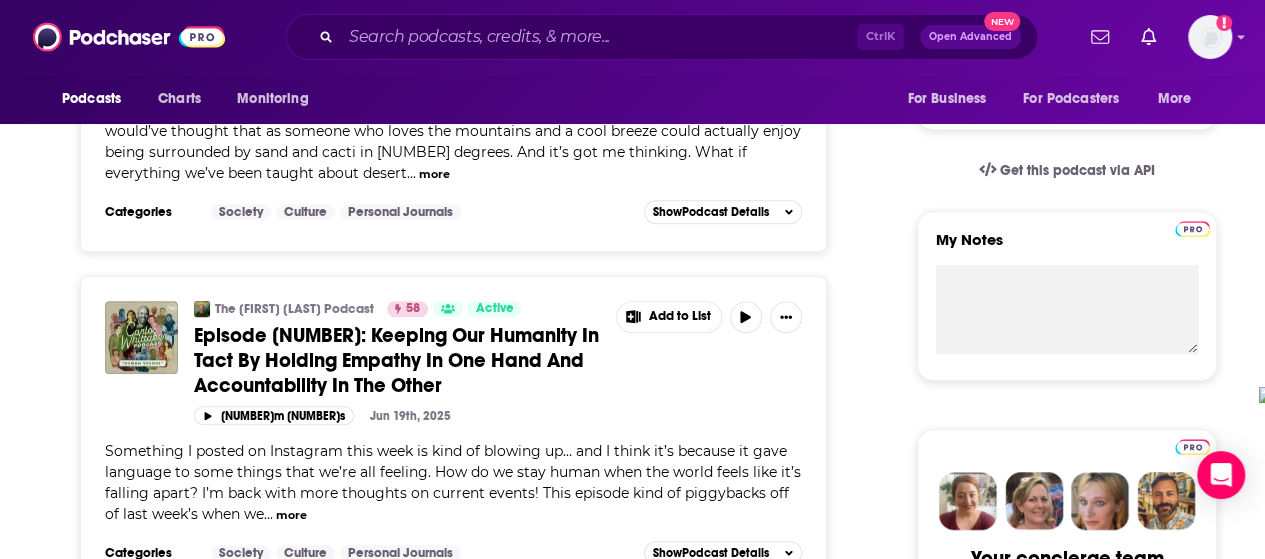 scroll, scrollTop: 0, scrollLeft: 0, axis: both 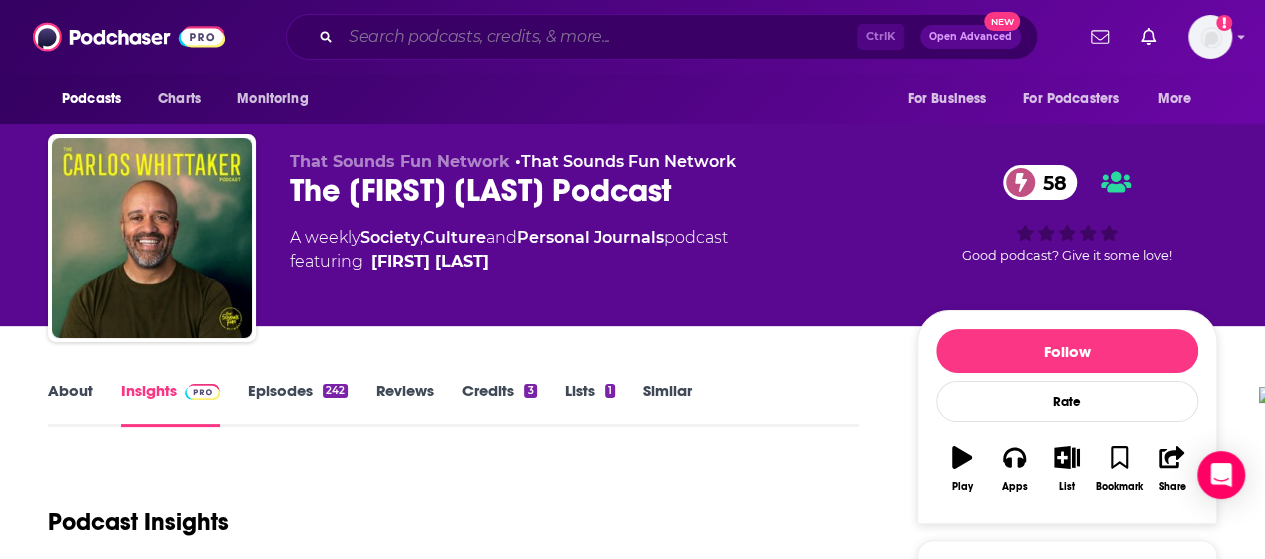 click at bounding box center [599, 37] 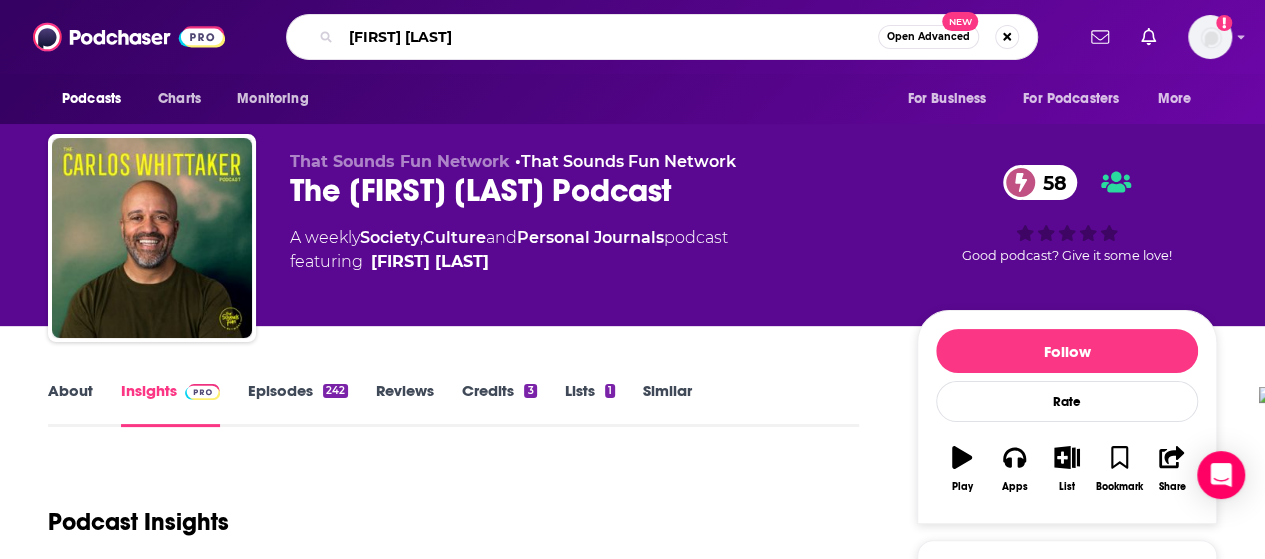 type on "[FIRST] [LAST]" 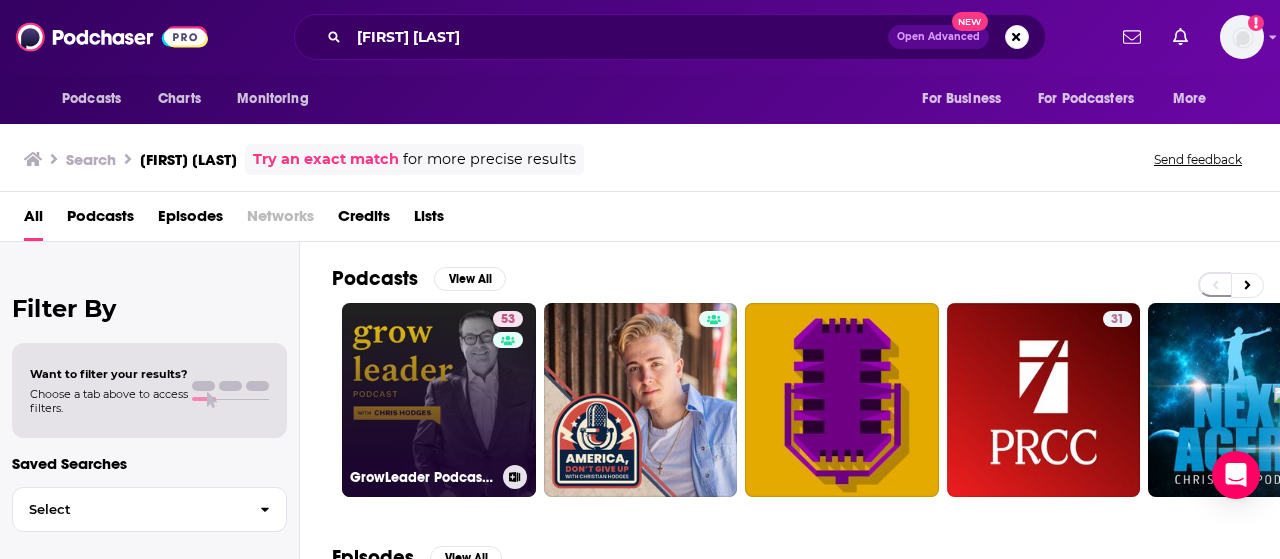 click on "53 GrowLeader Podcast with Chris Hodges" at bounding box center (439, 400) 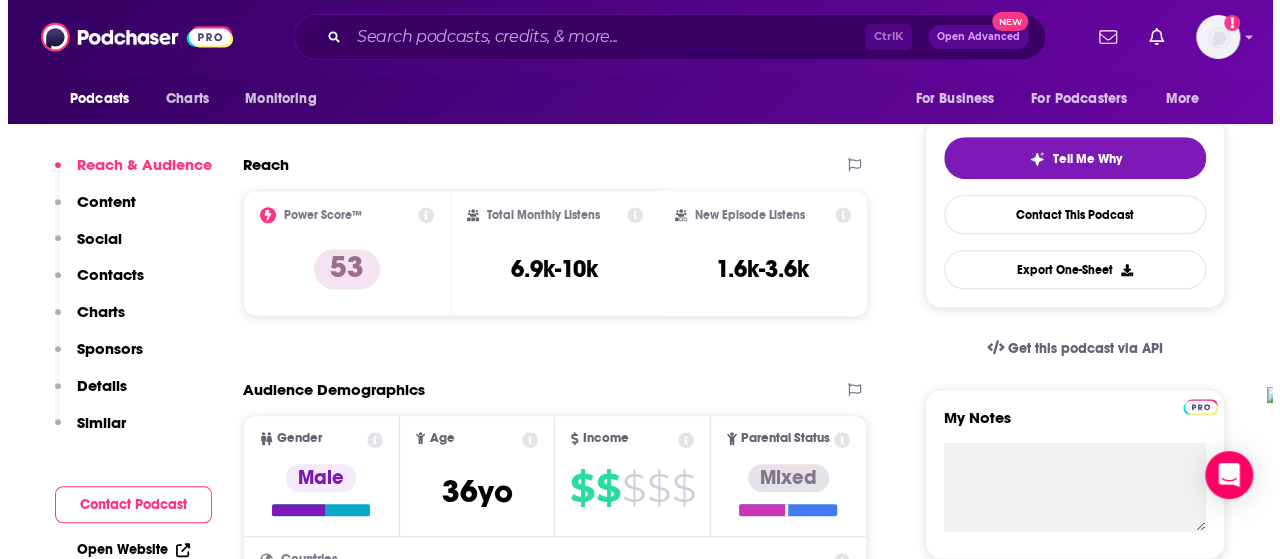 scroll, scrollTop: 0, scrollLeft: 0, axis: both 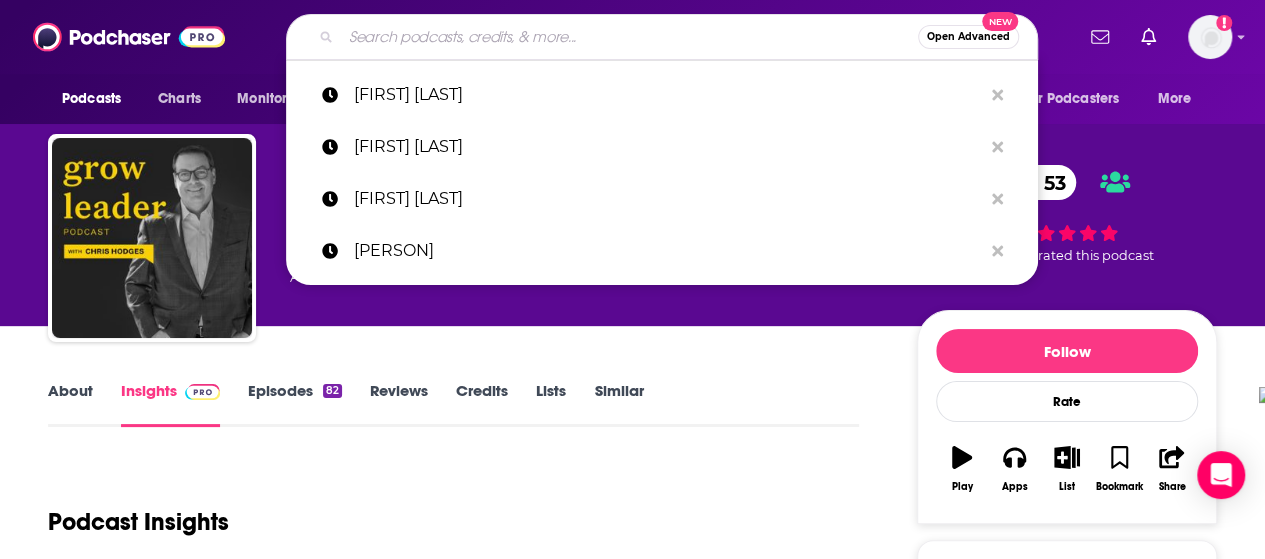 click at bounding box center (629, 37) 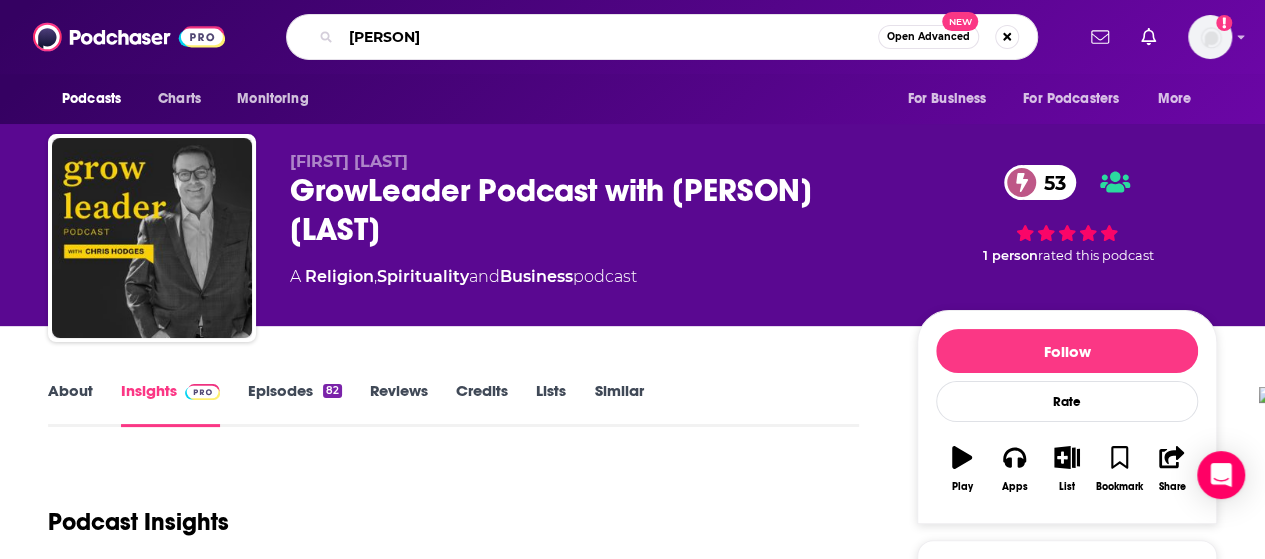type on "[FIRST] [LAST]" 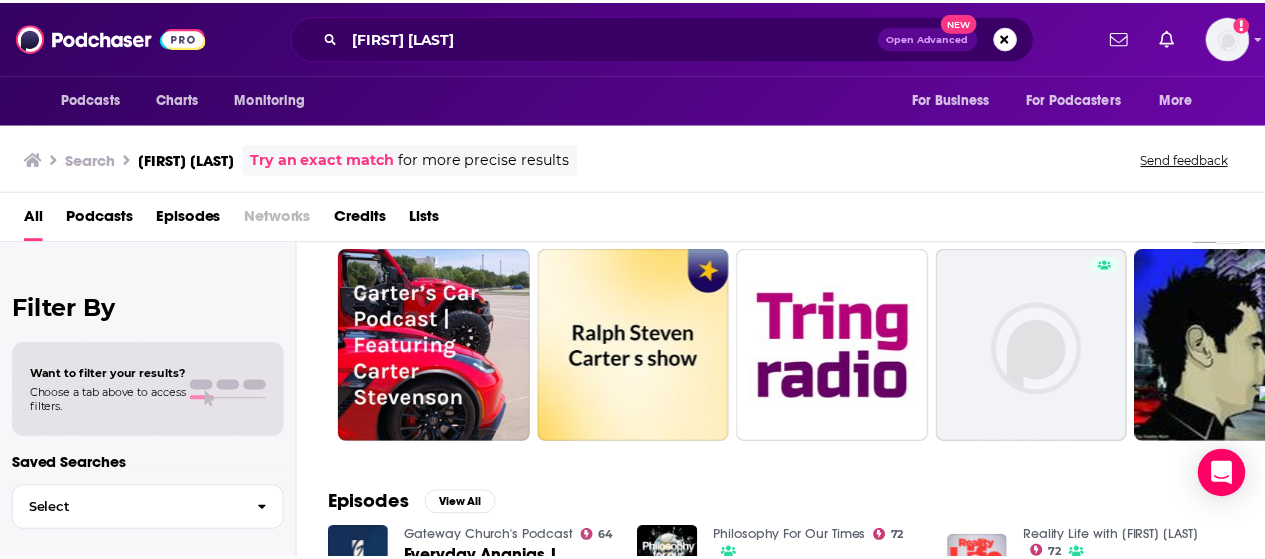 scroll, scrollTop: 0, scrollLeft: 0, axis: both 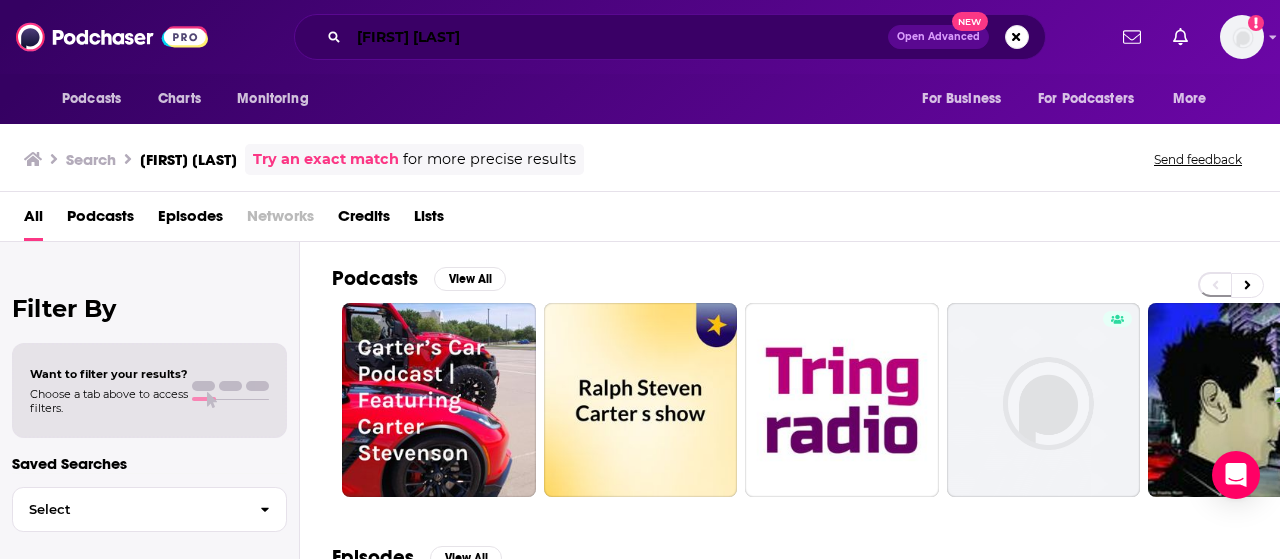 click on "[FIRST] [LAST]" at bounding box center [618, 37] 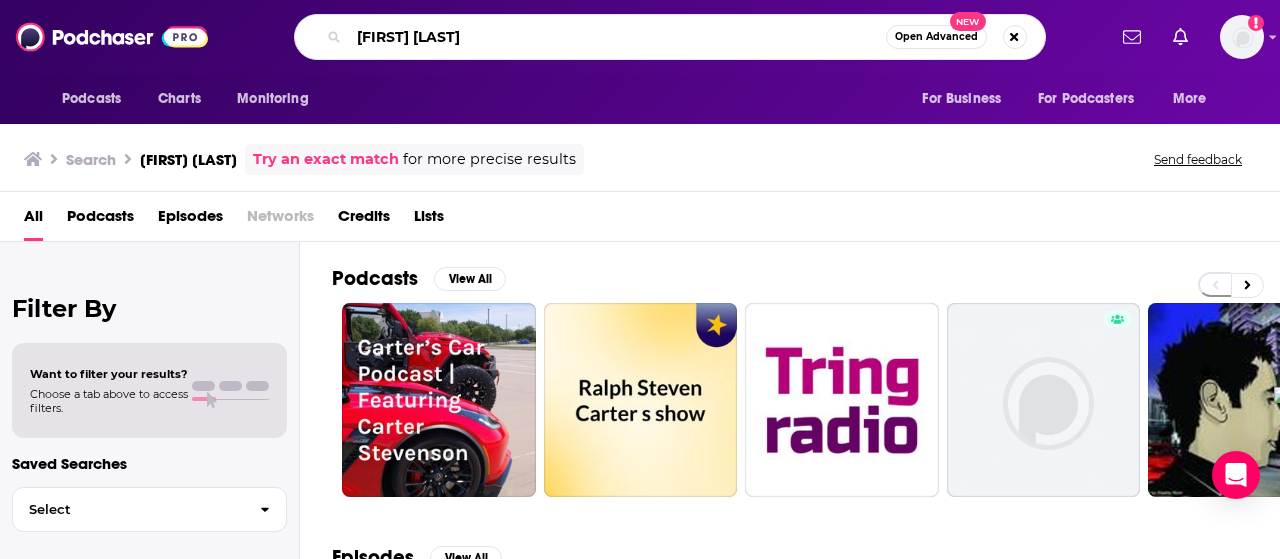 click on "[FIRST] [LAST]" at bounding box center [617, 37] 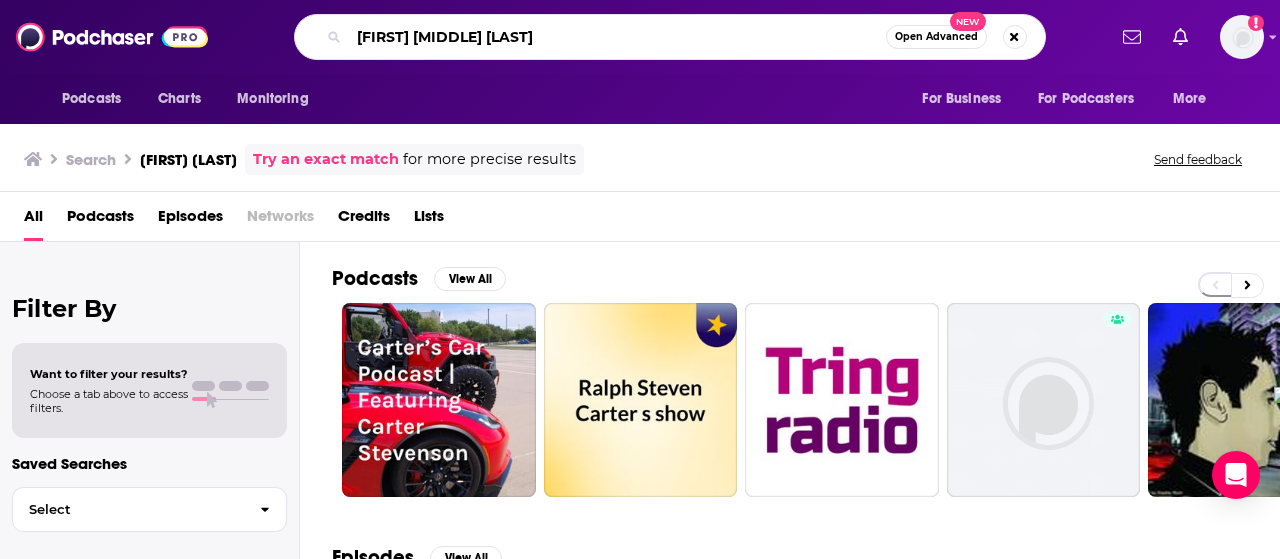 type on "[FIRST] [MIDDLE] [LAST]" 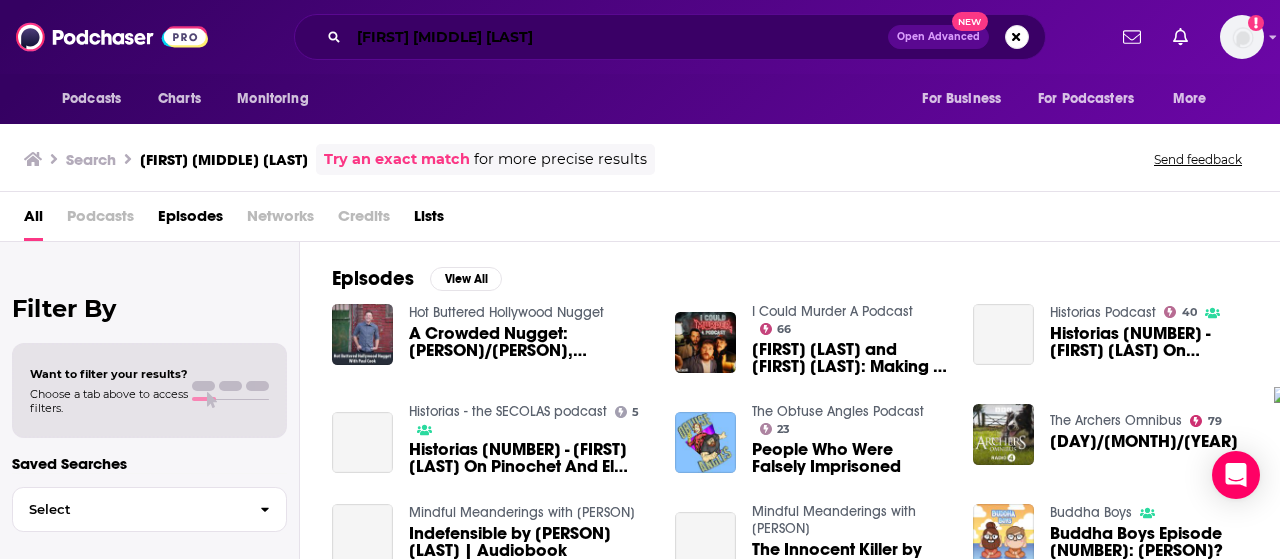 click on "[FIRST] [MIDDLE] [LAST]" at bounding box center (618, 37) 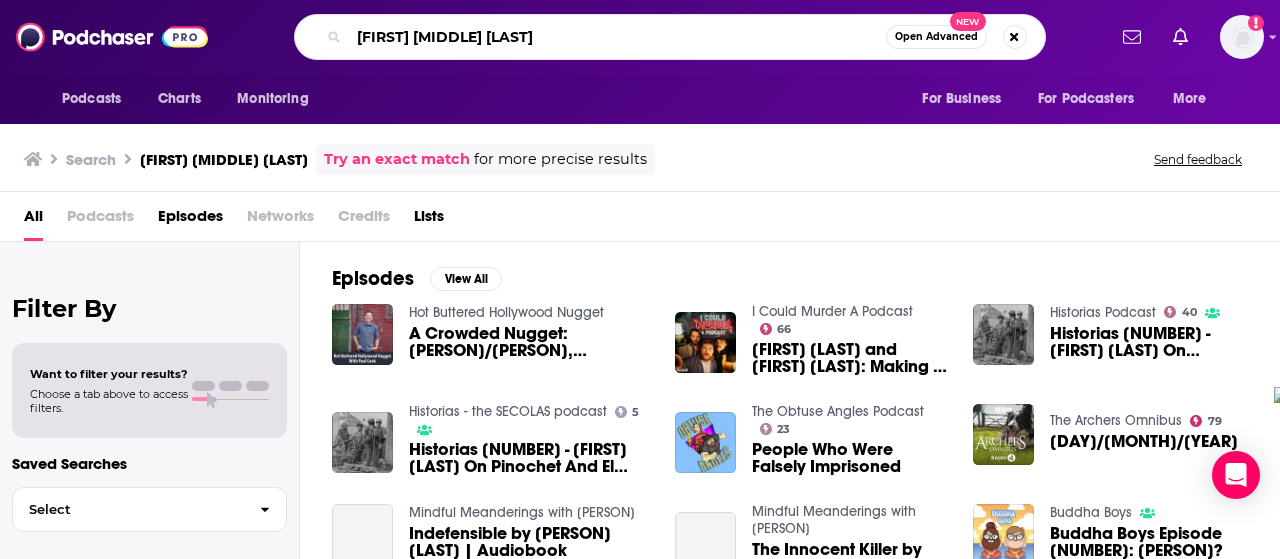 click on "[FIRST] [MIDDLE] [LAST]" at bounding box center (617, 37) 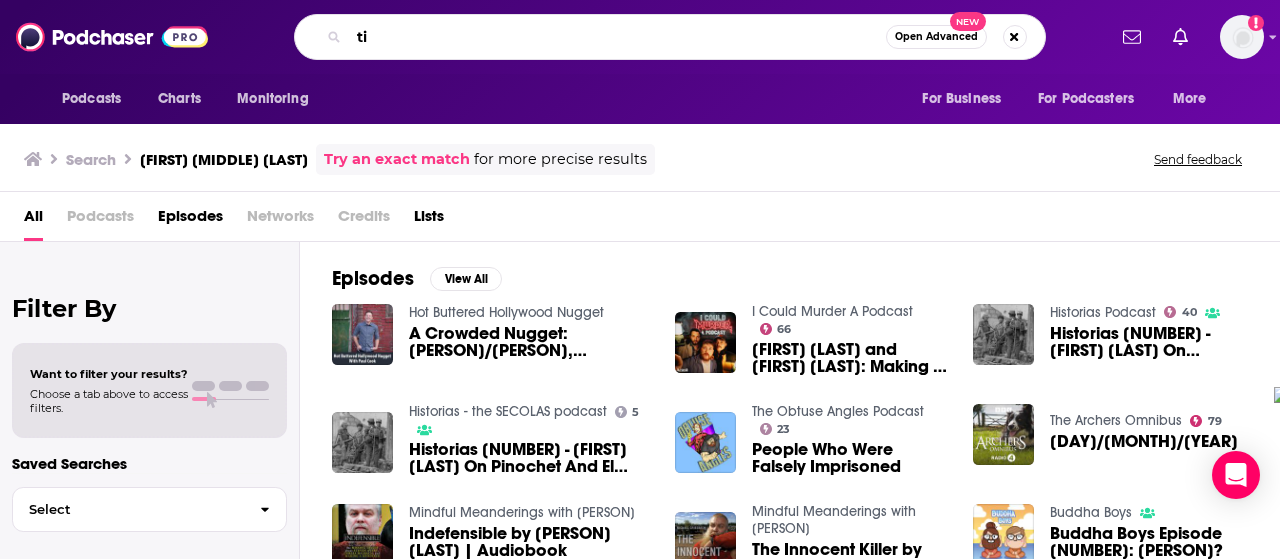 type on "t" 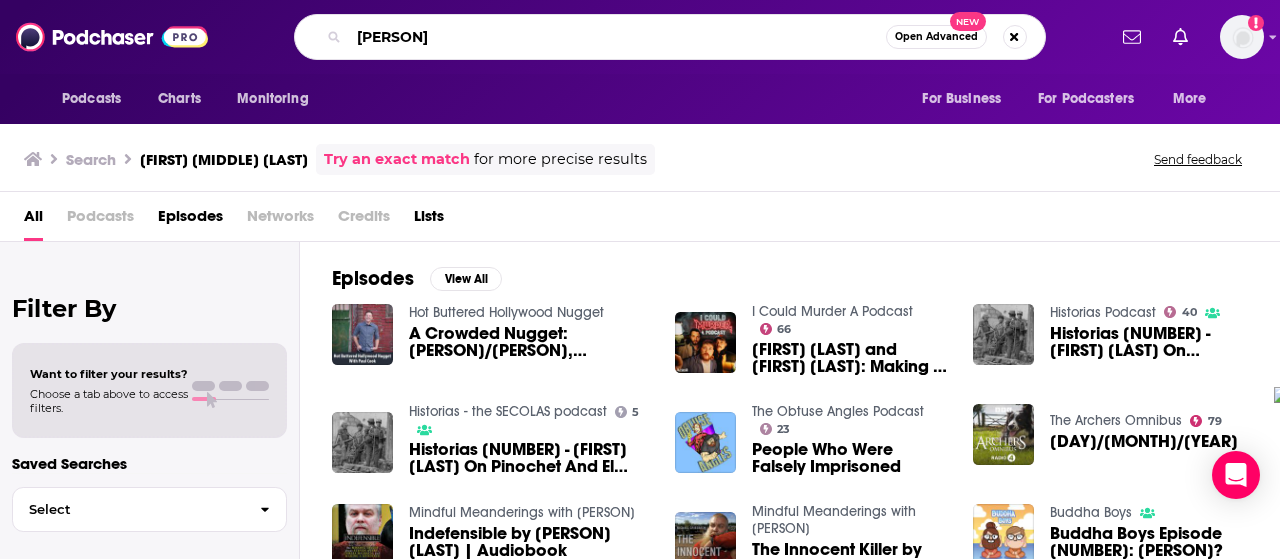 type on "[PERSON]" 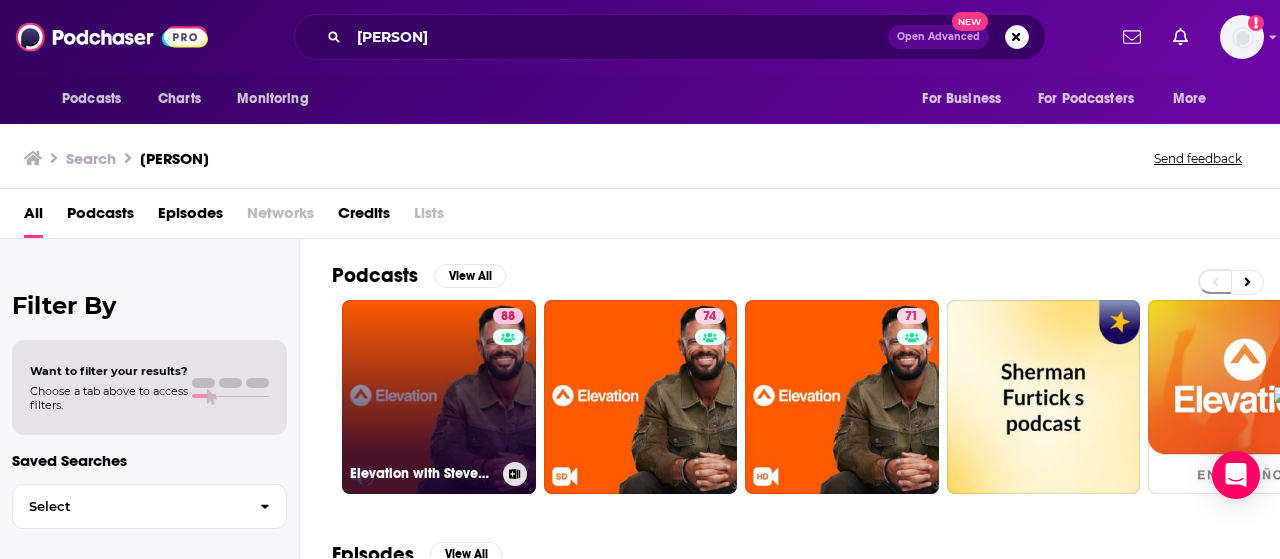 click on "88 Elevation with [PERSON] [LAST]" at bounding box center [439, 397] 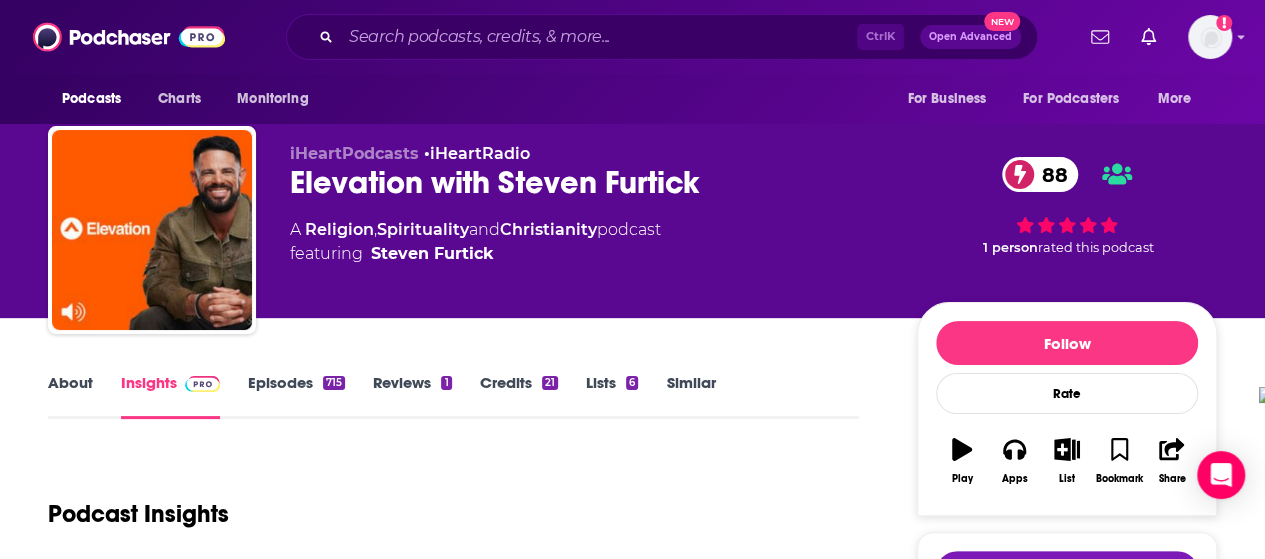 scroll, scrollTop: 0, scrollLeft: 0, axis: both 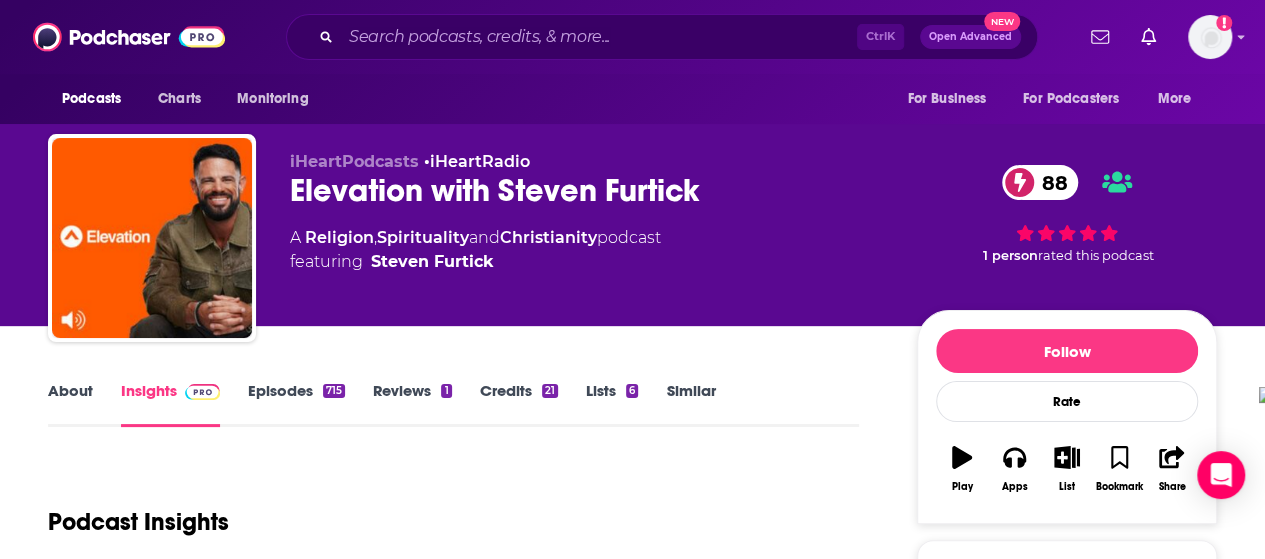 click on "About" at bounding box center (70, 404) 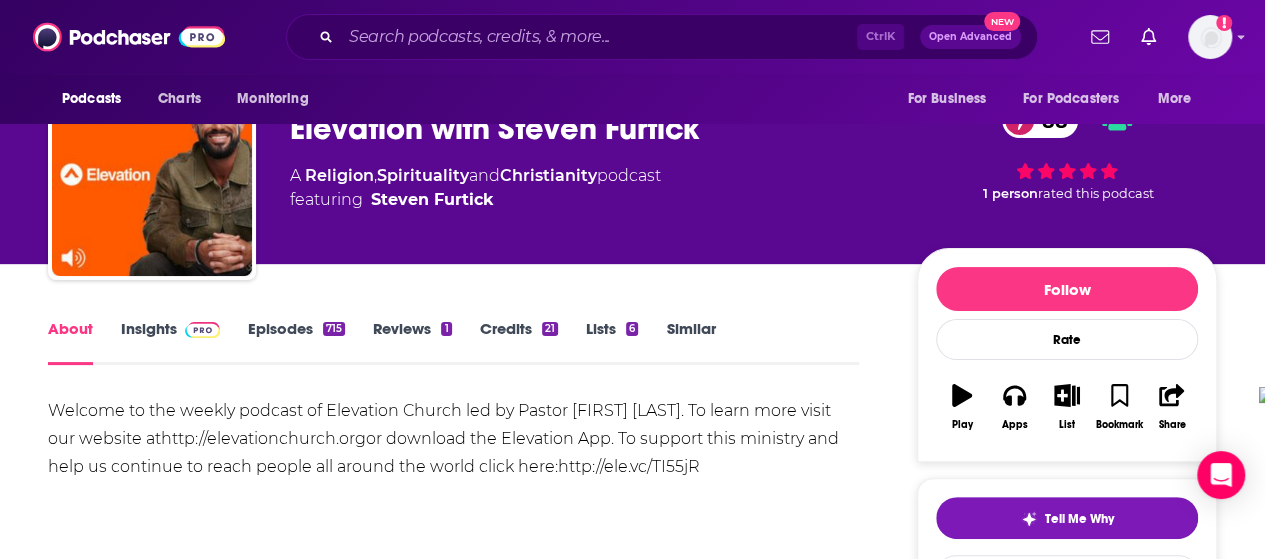 scroll, scrollTop: 0, scrollLeft: 0, axis: both 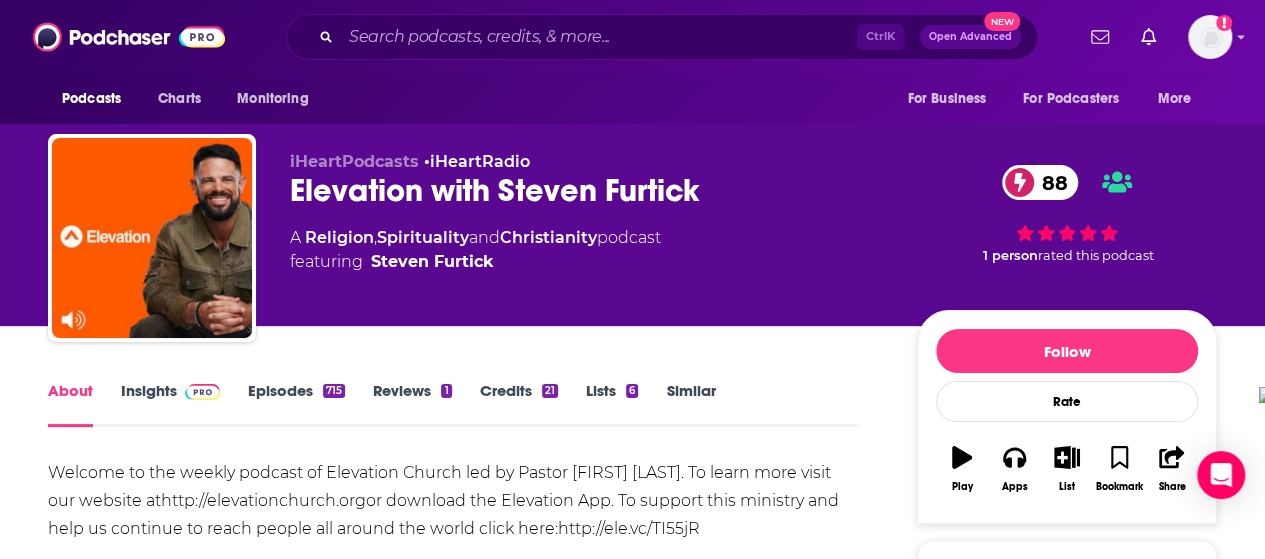 click on "715" at bounding box center [334, 391] 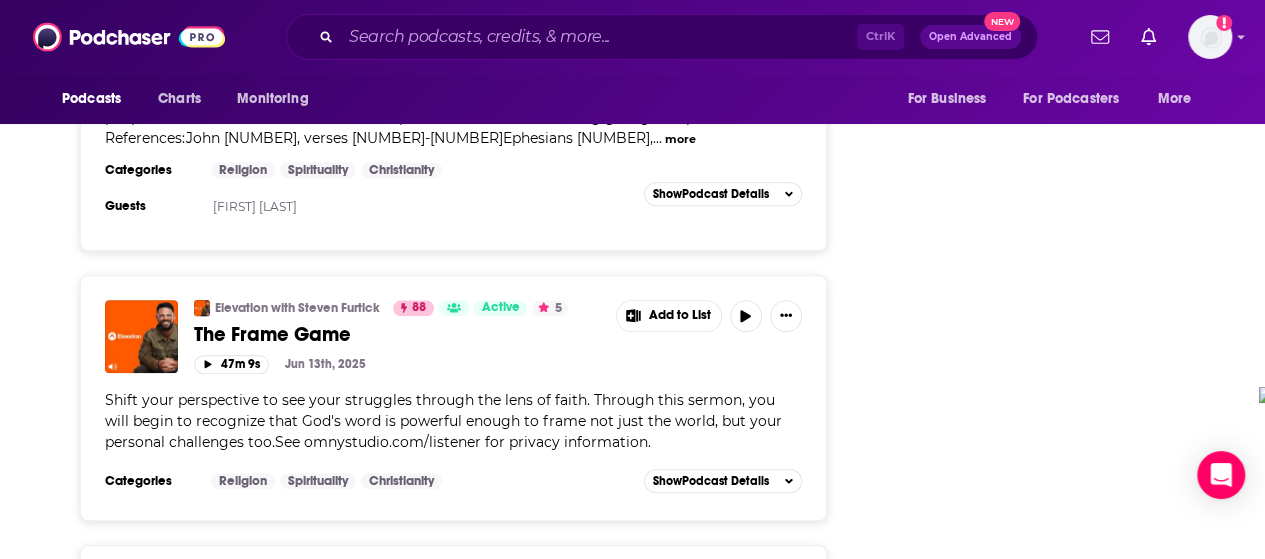 scroll, scrollTop: 4700, scrollLeft: 0, axis: vertical 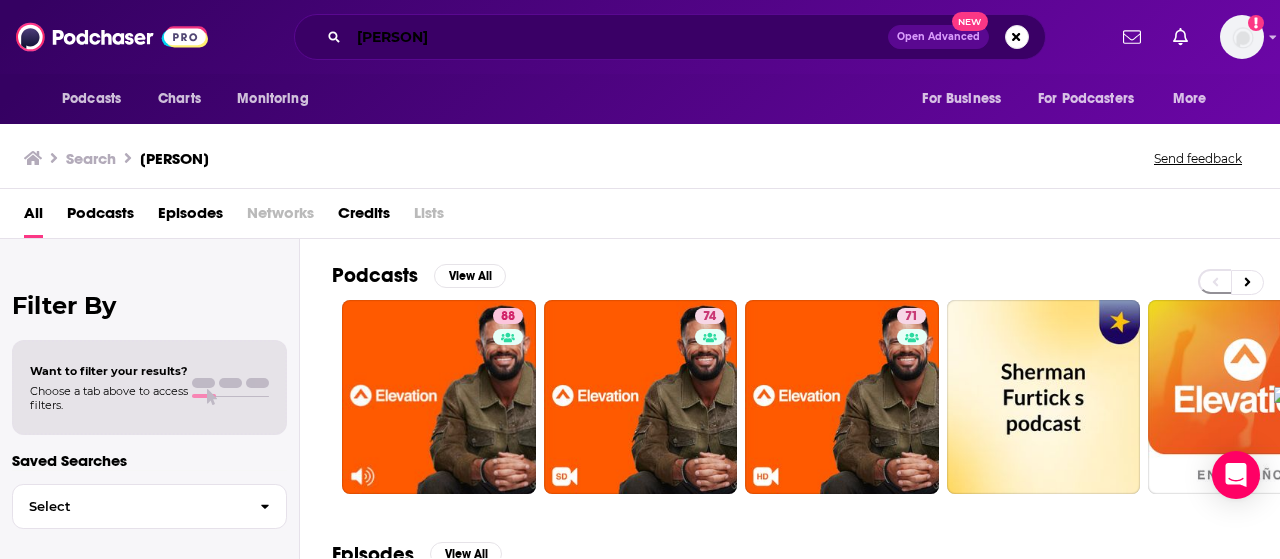 click on "[PERSON]" at bounding box center (618, 37) 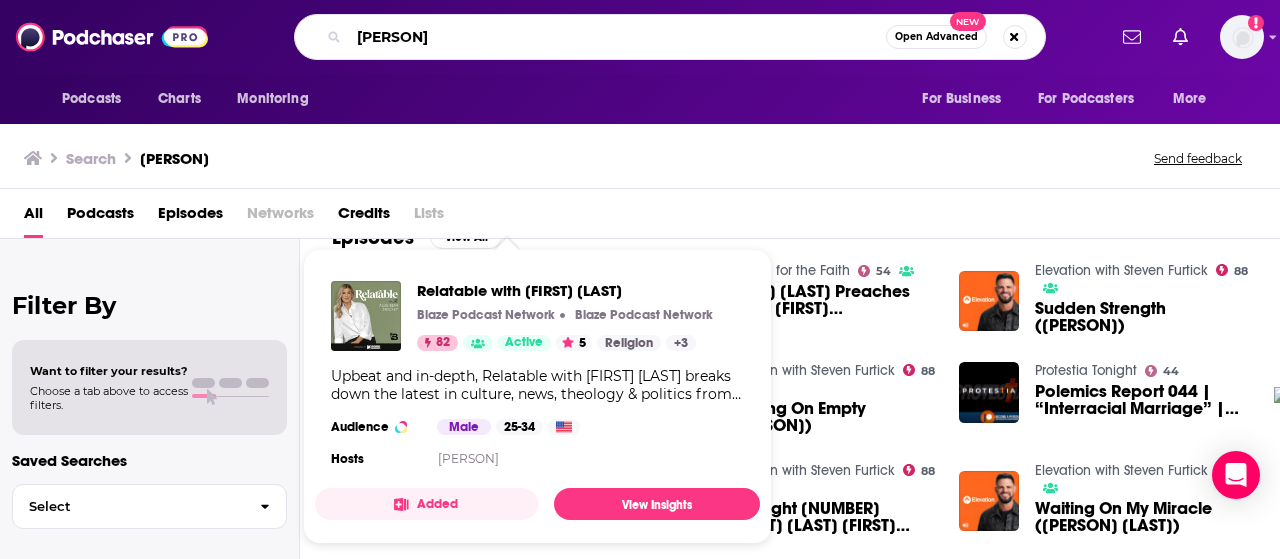 scroll, scrollTop: 300, scrollLeft: 0, axis: vertical 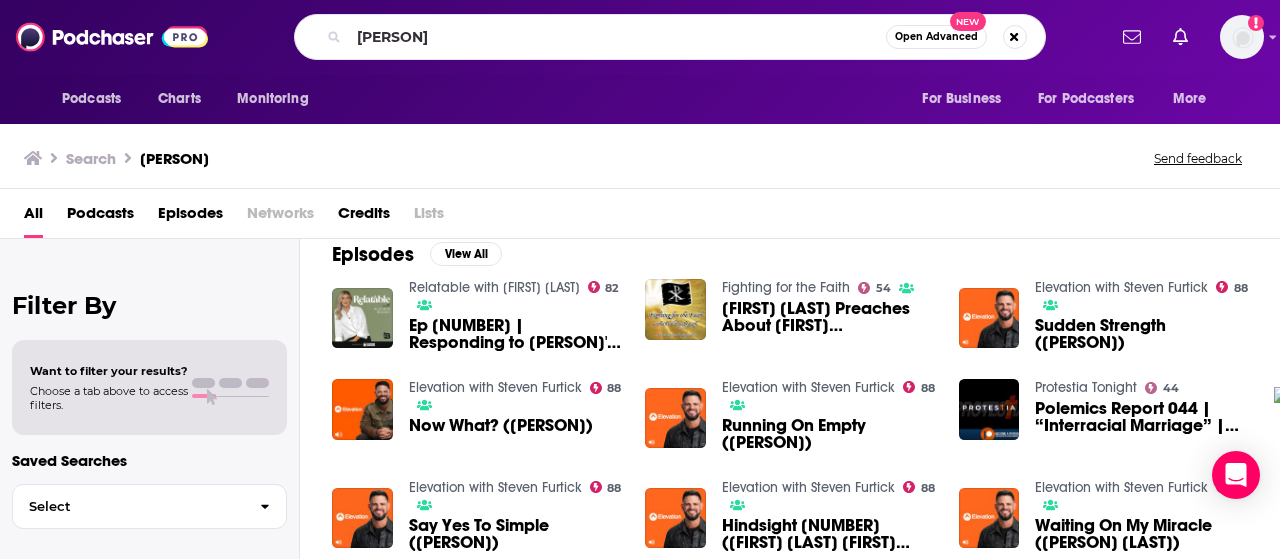 click on "furtick Open Advanced New" at bounding box center [670, 37] 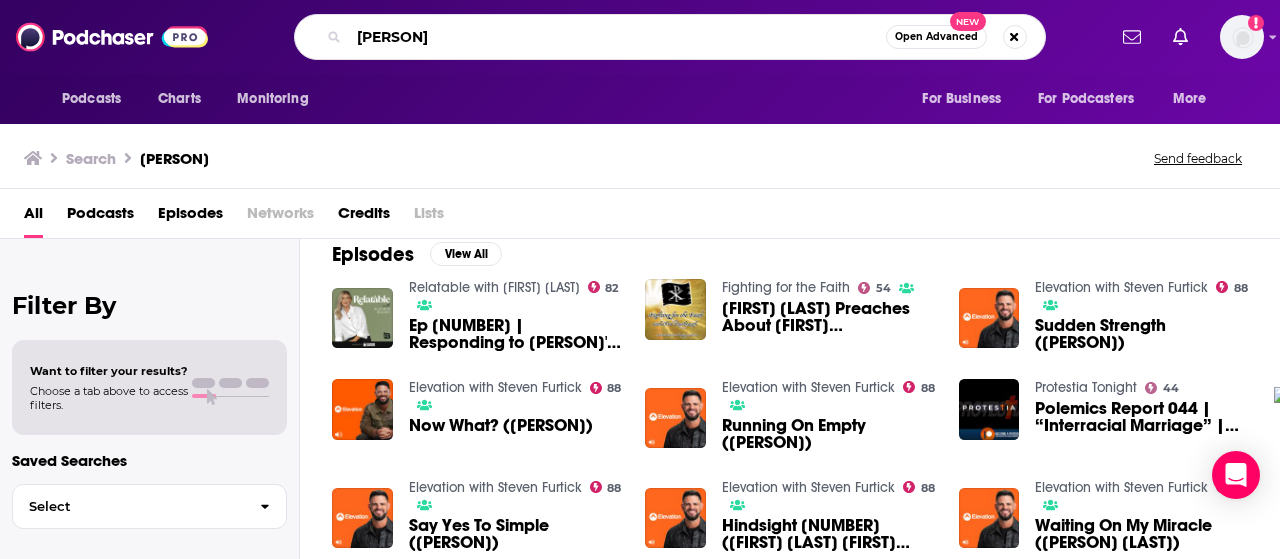 click on "[PERSON]" at bounding box center (617, 37) 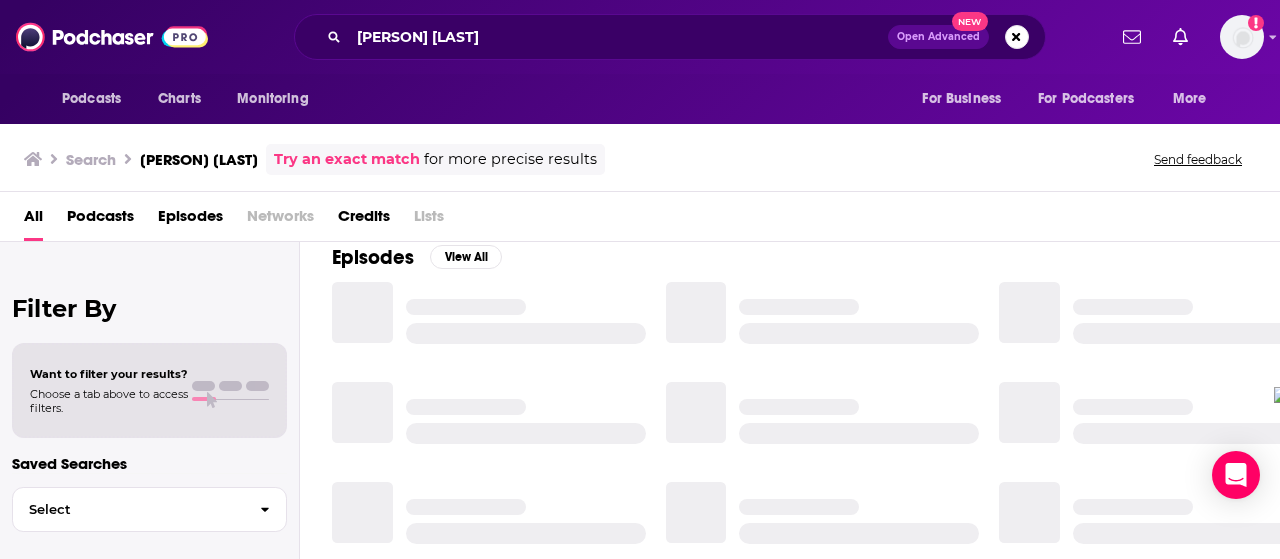 scroll, scrollTop: 300, scrollLeft: 0, axis: vertical 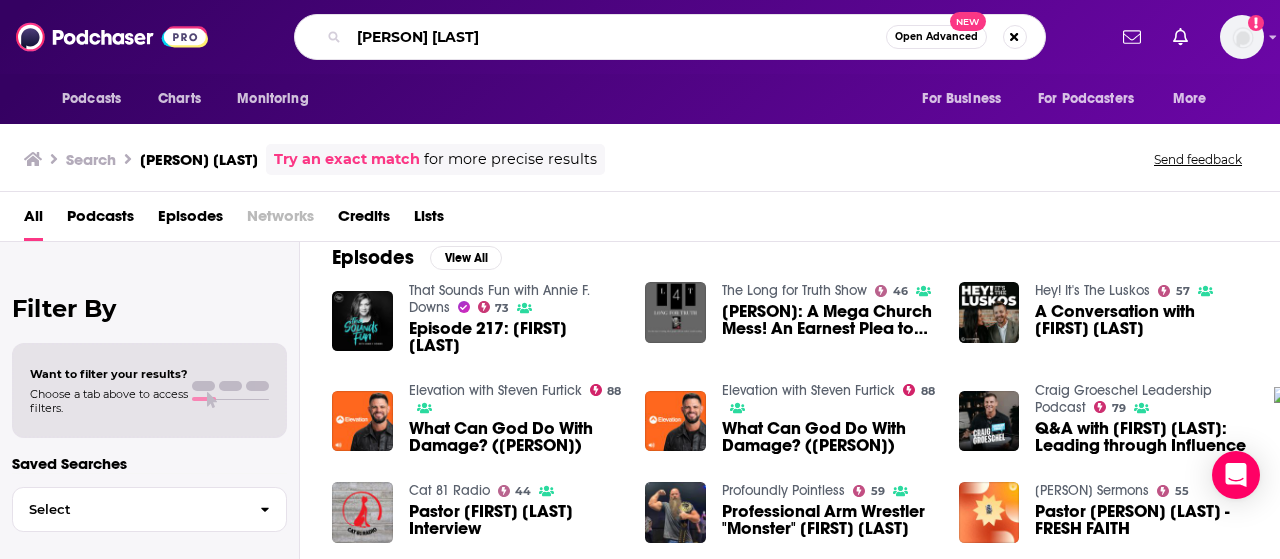 click on "[PERSON] [LAST]" at bounding box center (617, 37) 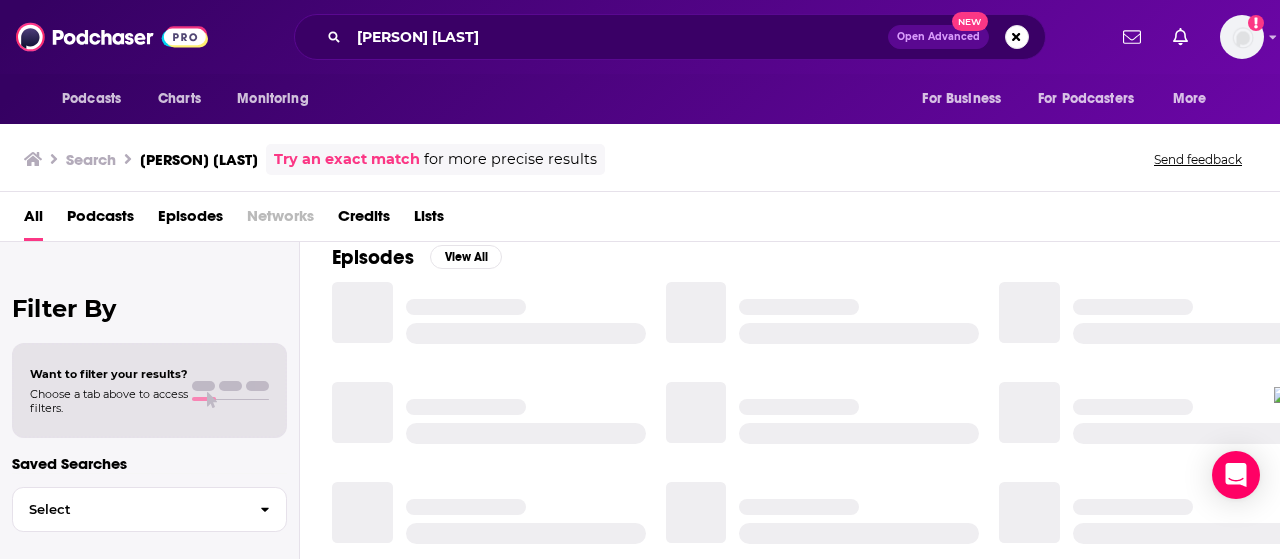 scroll, scrollTop: 300, scrollLeft: 0, axis: vertical 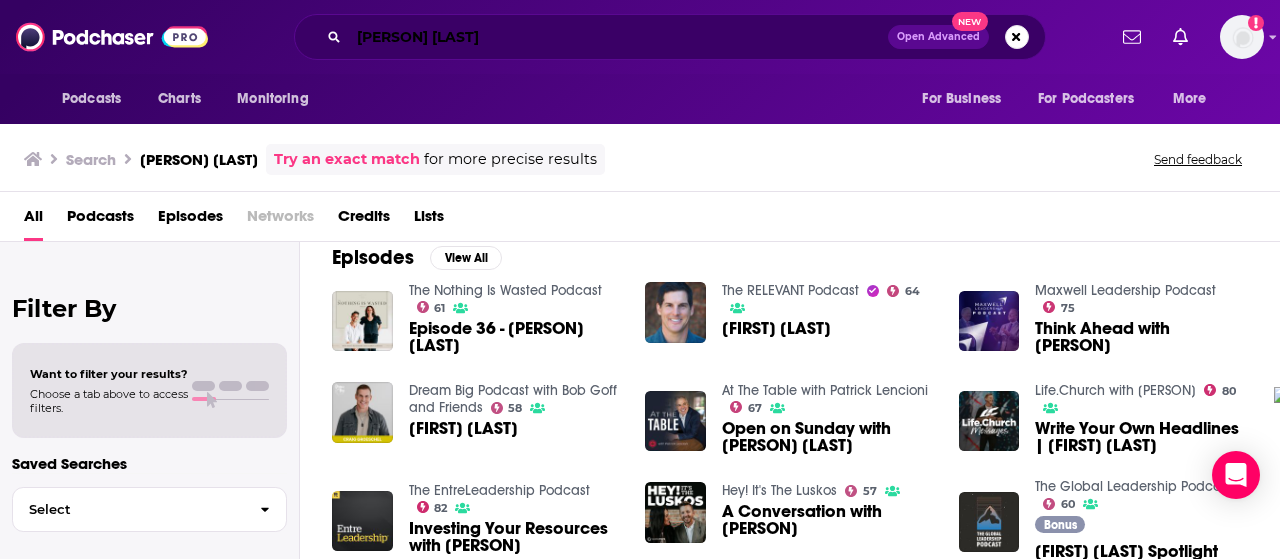 click on "[PERSON] [LAST]" at bounding box center (618, 37) 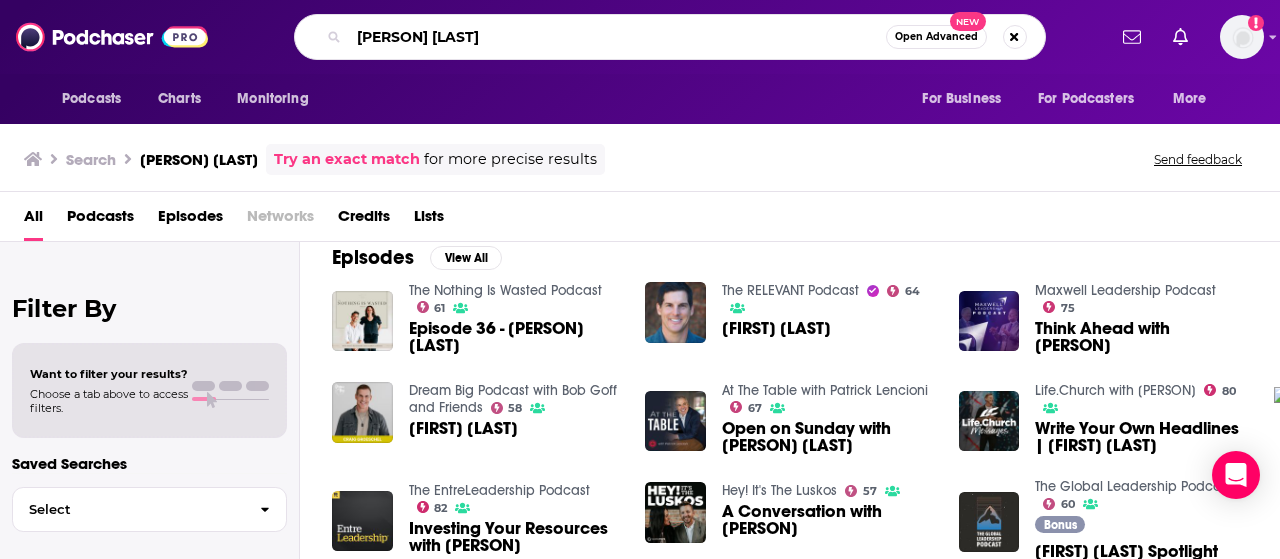 click on "[PERSON] [LAST]" at bounding box center [617, 37] 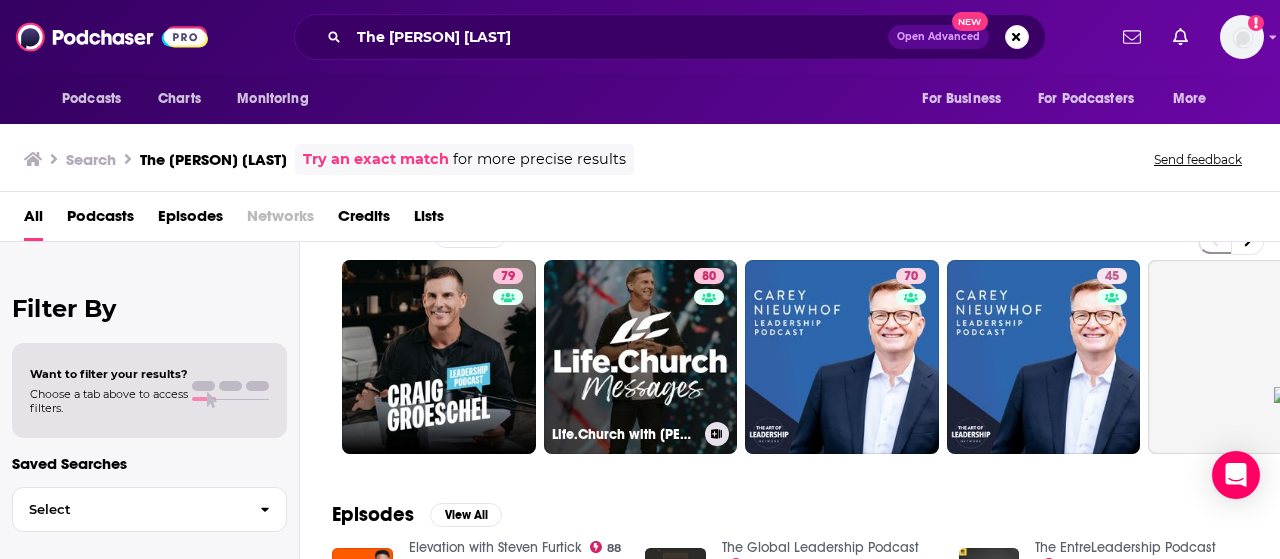 scroll, scrollTop: 0, scrollLeft: 0, axis: both 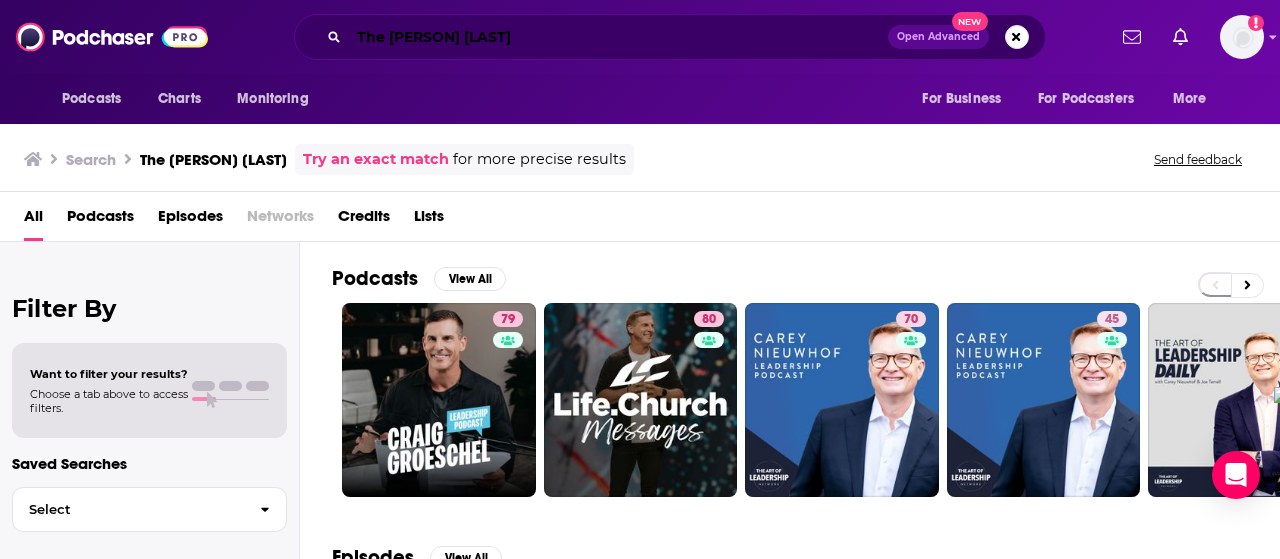click on "The [PERSON] [LAST]" at bounding box center [618, 37] 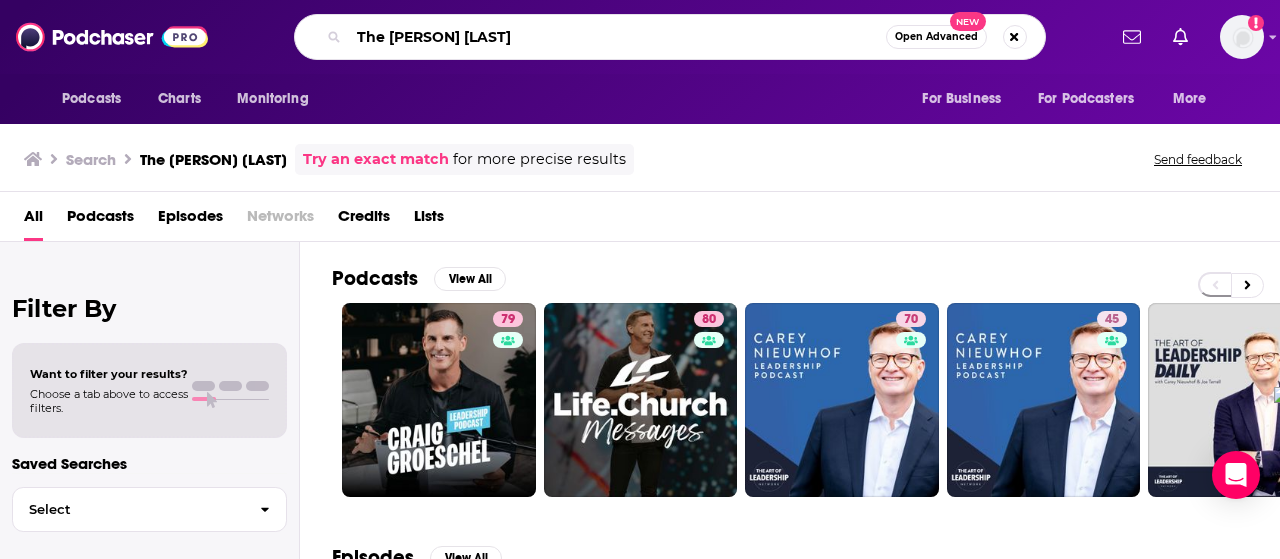 click on "The [PERSON] [LAST]" at bounding box center [617, 37] 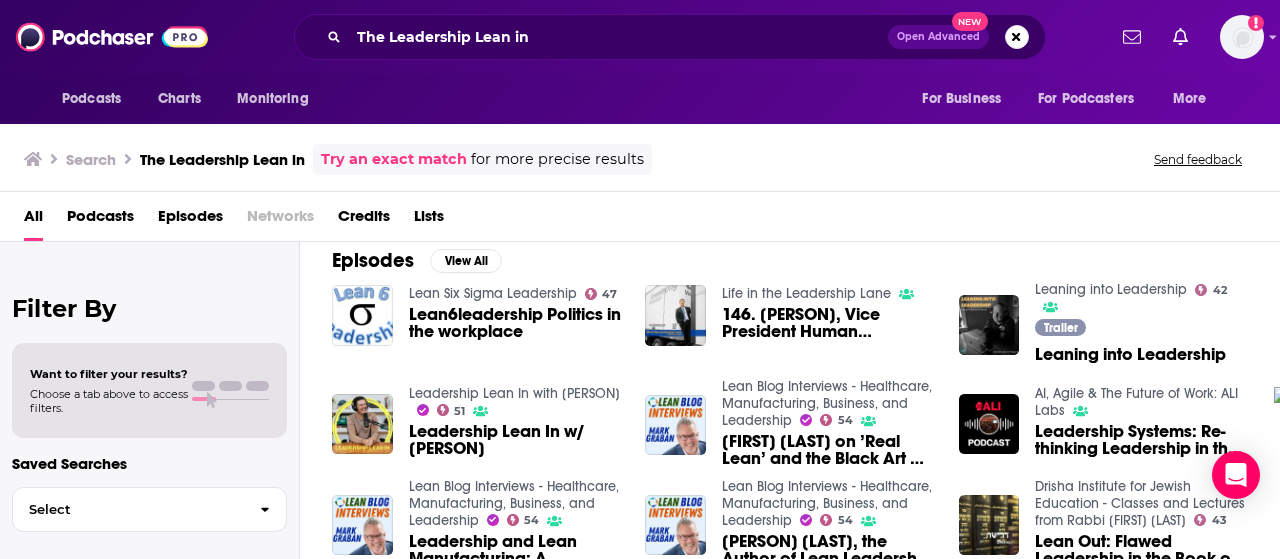 scroll, scrollTop: 300, scrollLeft: 0, axis: vertical 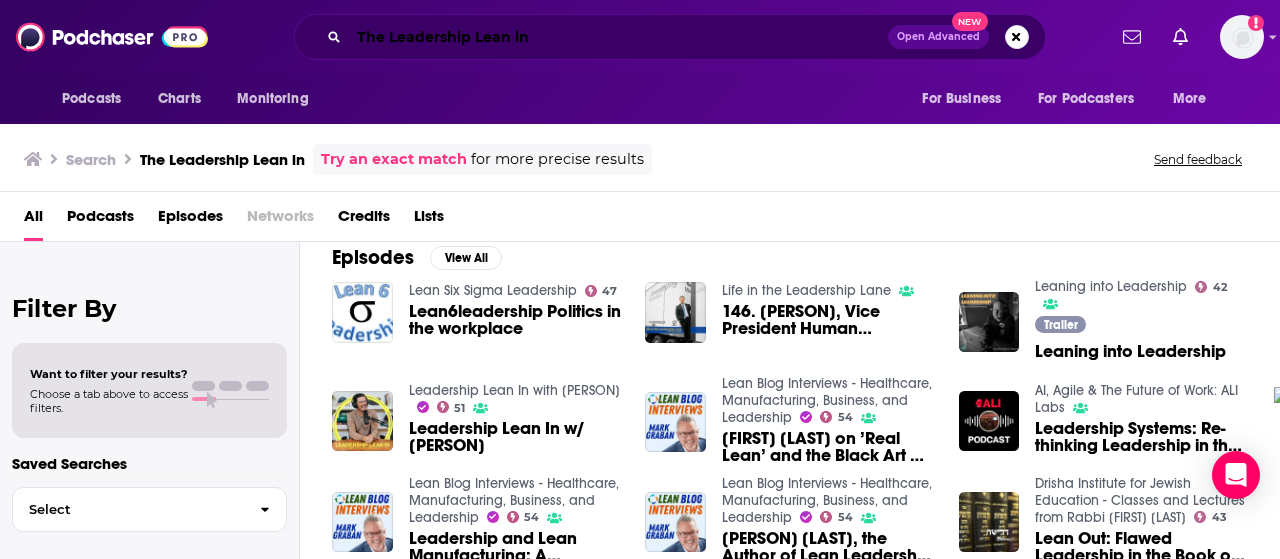 click on "The Leadership Lean in" at bounding box center [618, 37] 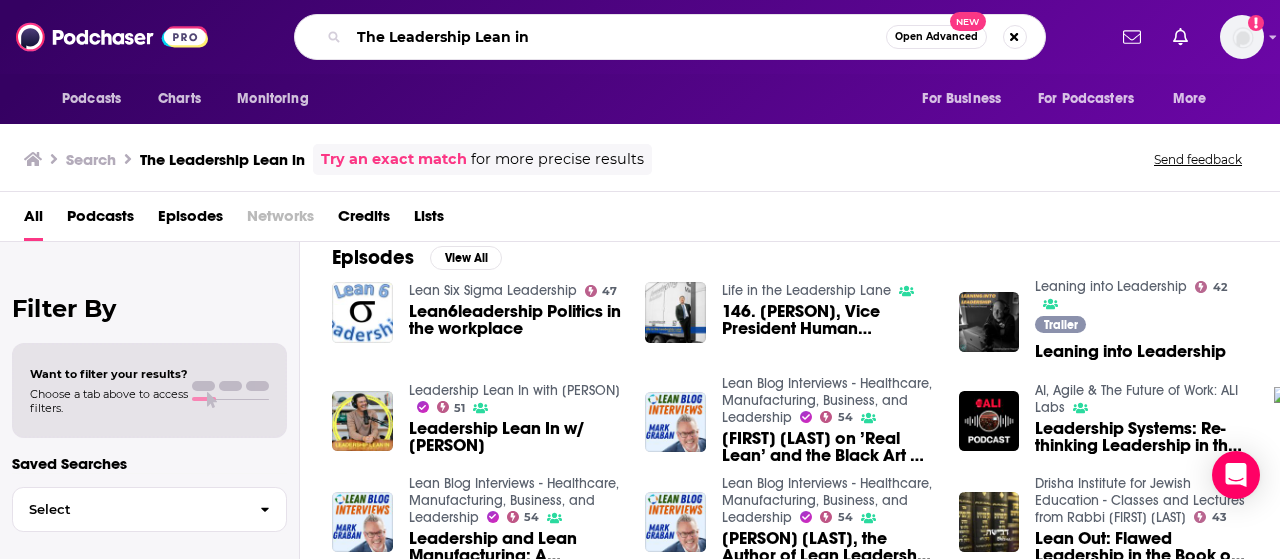 click on "The Leadership Lean in" at bounding box center (617, 37) 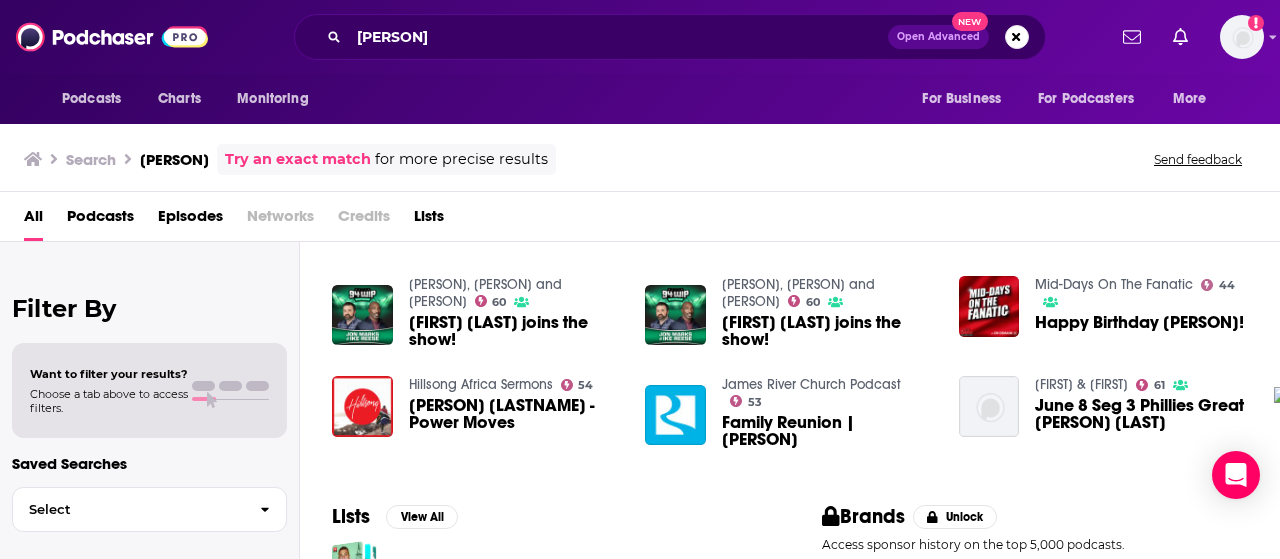 scroll, scrollTop: 450, scrollLeft: 0, axis: vertical 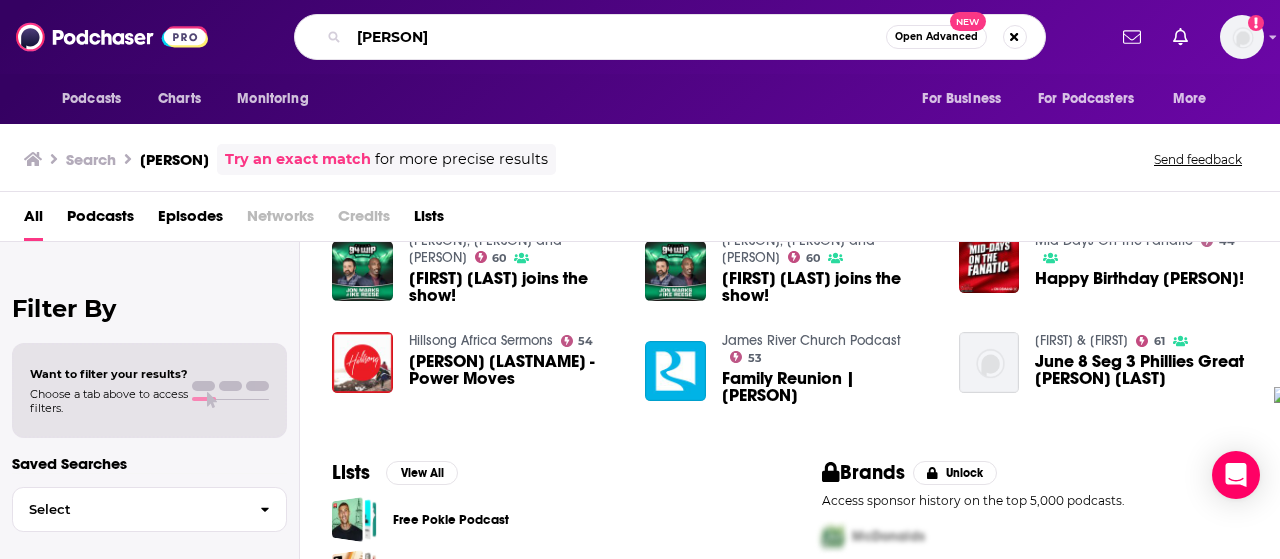 click on "[PERSON]" at bounding box center [617, 37] 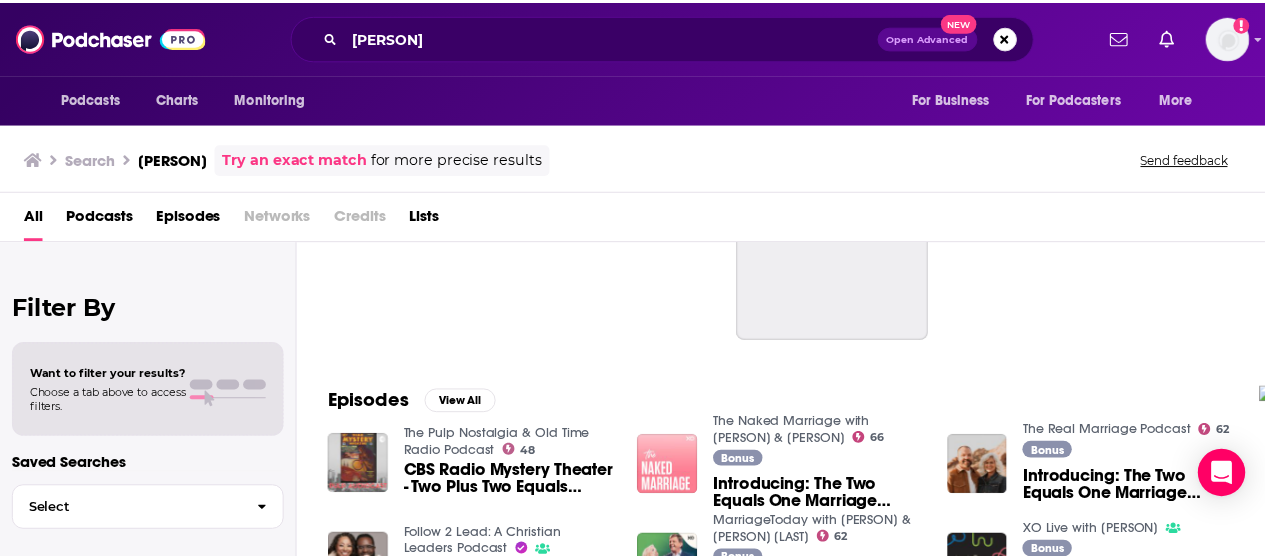 scroll, scrollTop: 50, scrollLeft: 0, axis: vertical 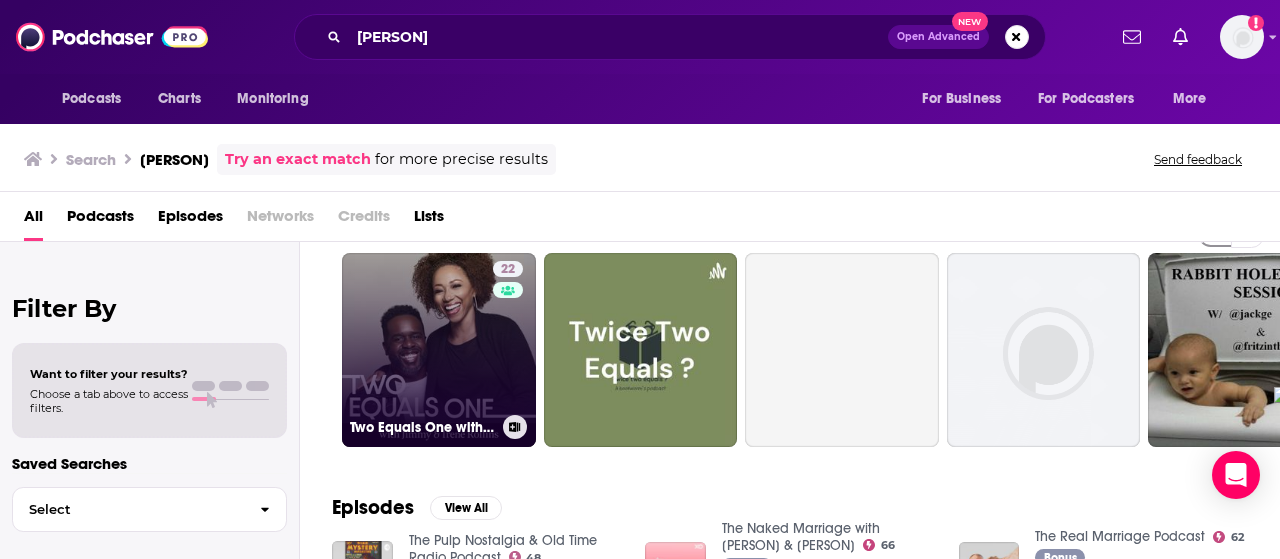 click on "[NUMBER] Two Equals One with [PERSON] & [PERSON]" at bounding box center [439, 350] 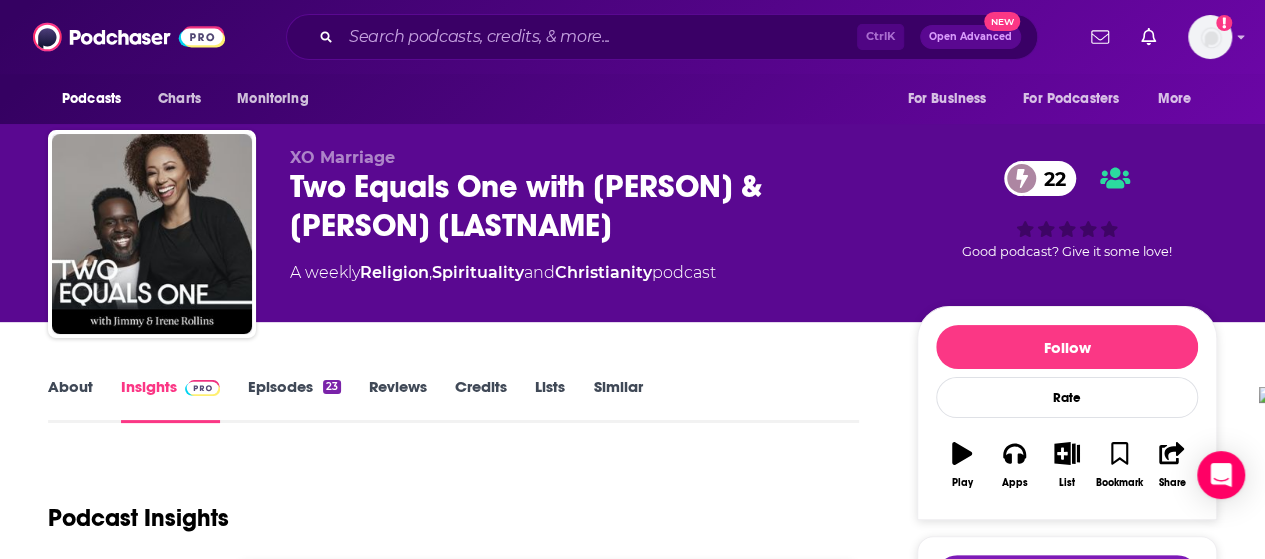 scroll, scrollTop: 0, scrollLeft: 0, axis: both 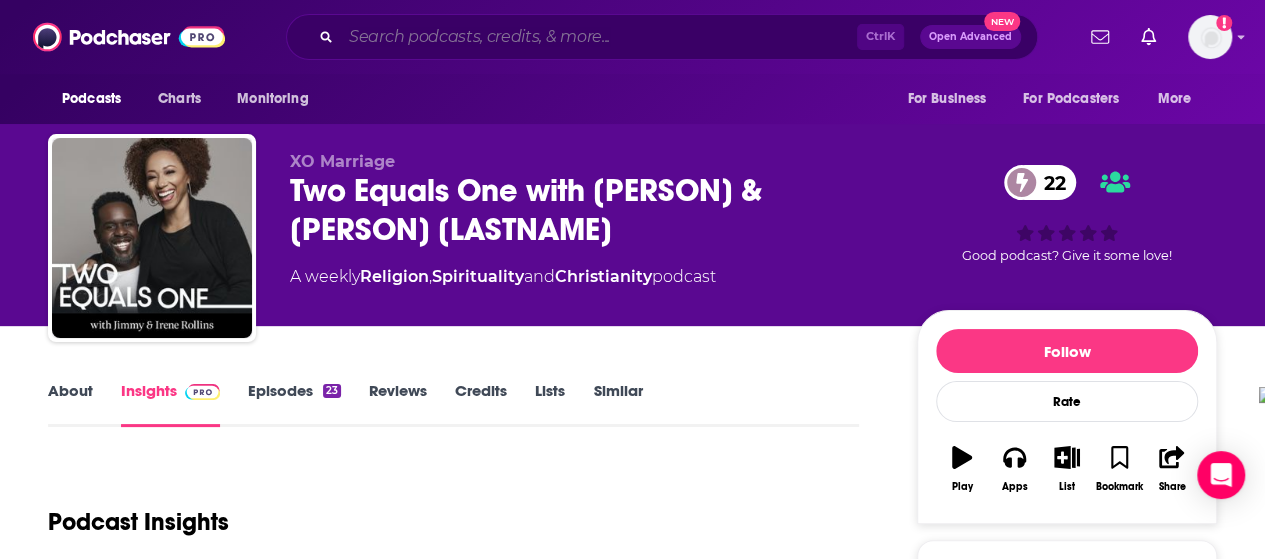 click at bounding box center (599, 37) 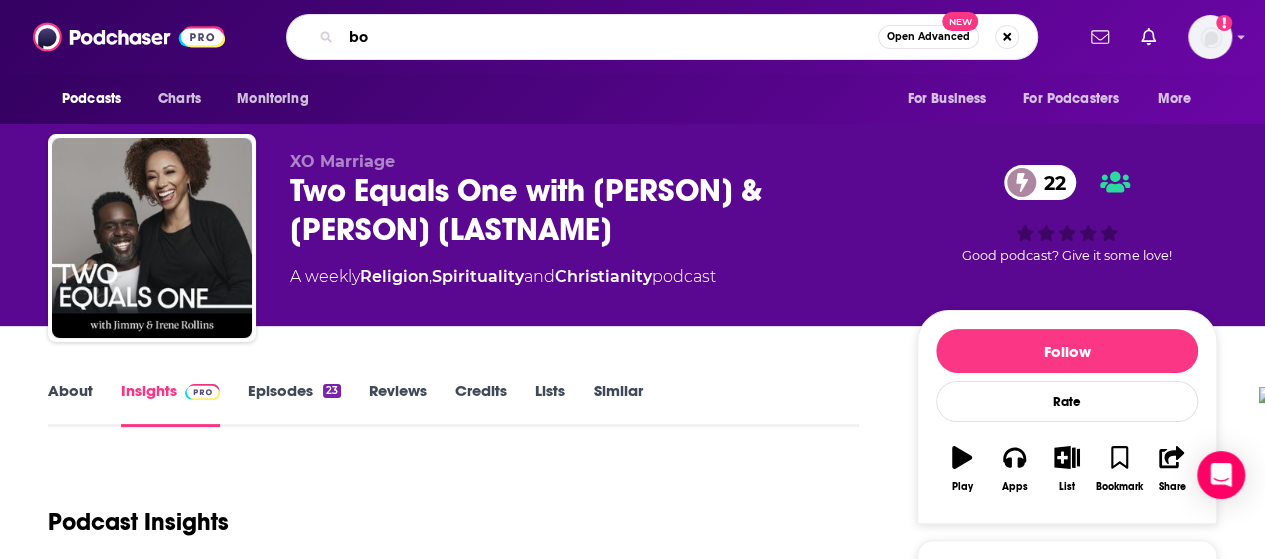 type on "b" 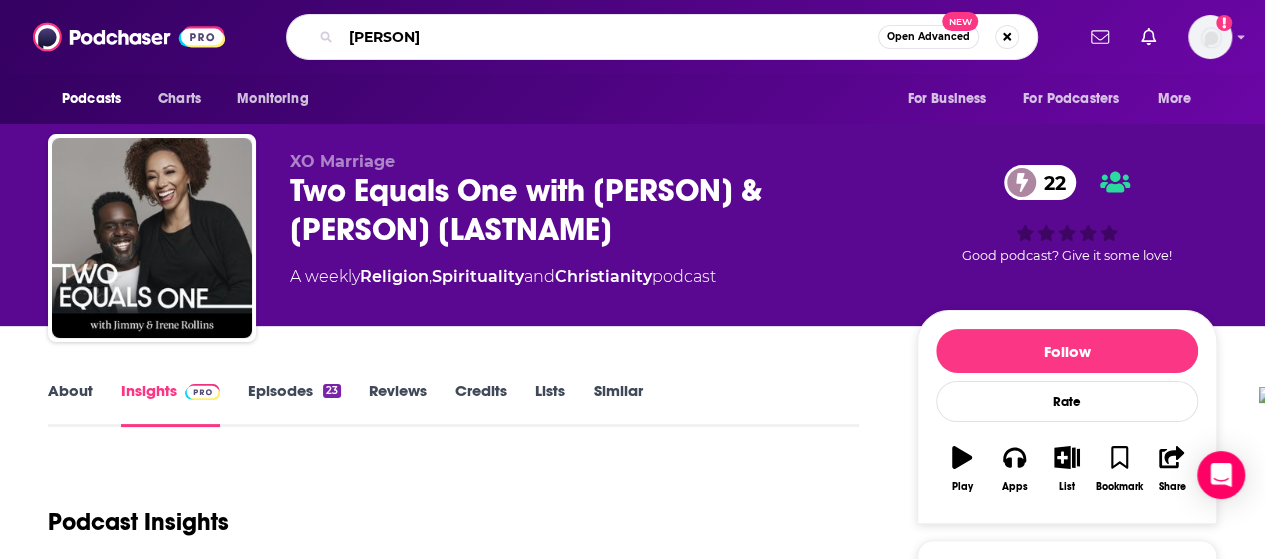 type on "[FIRST] [LAST]" 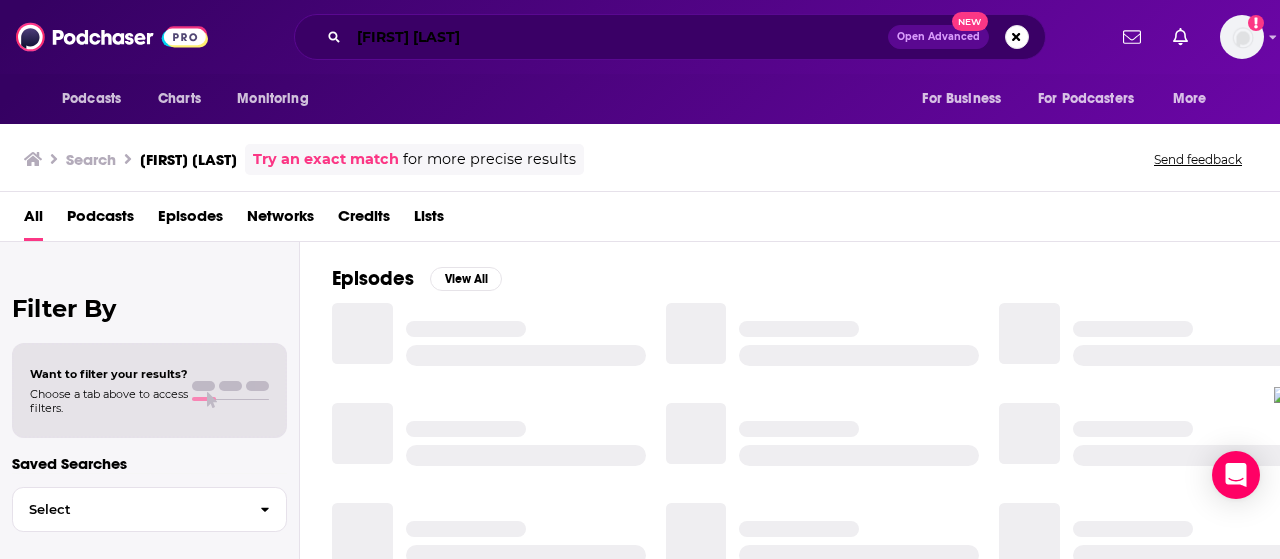 click on "[FIRST] [LAST]" at bounding box center (618, 37) 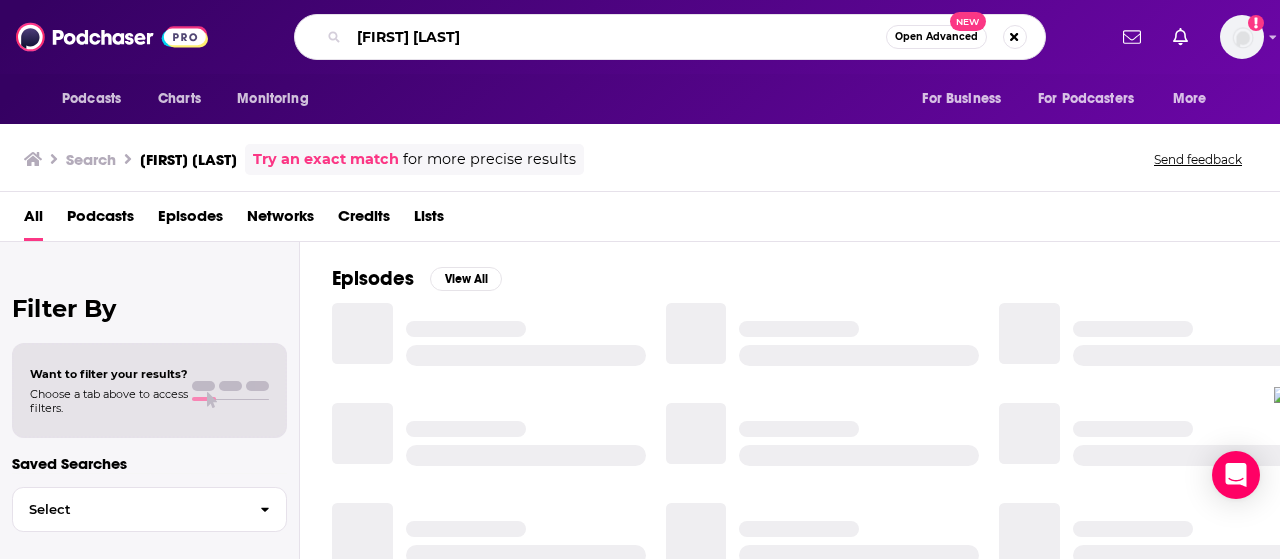type on "[FIRST] [LAST]" 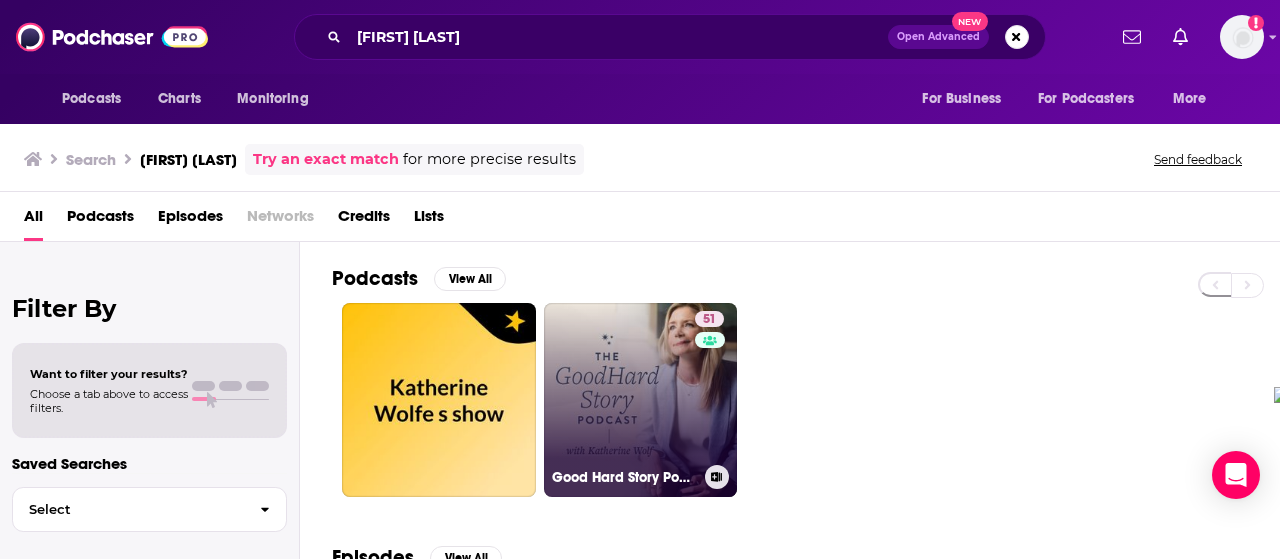 click on "[NUMBER] Good Hard Story Podcast" at bounding box center [641, 400] 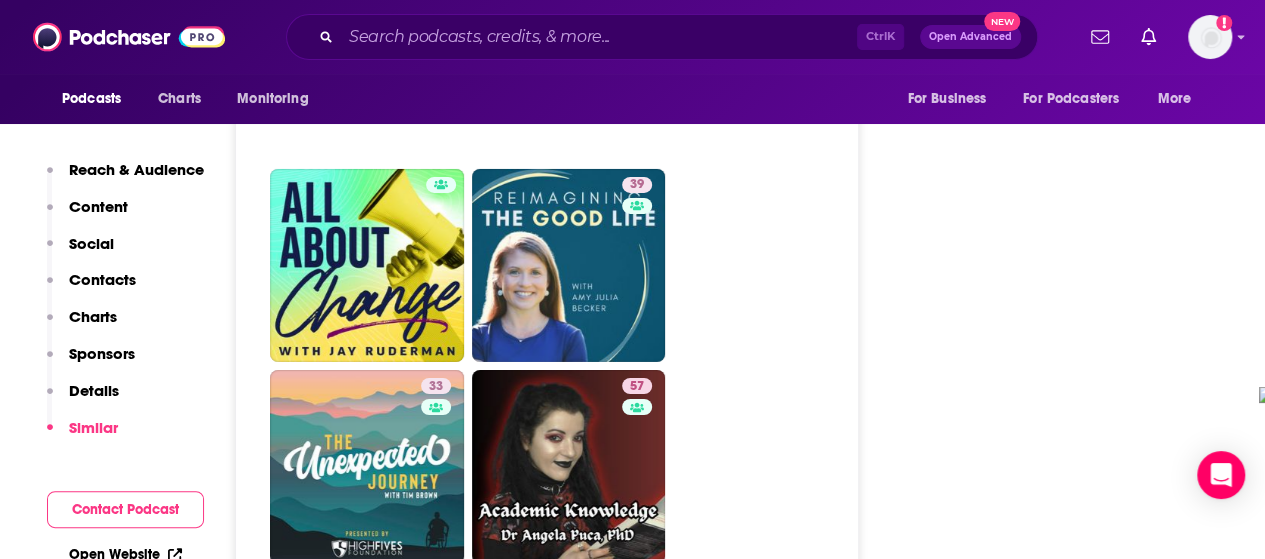 scroll, scrollTop: 3400, scrollLeft: 0, axis: vertical 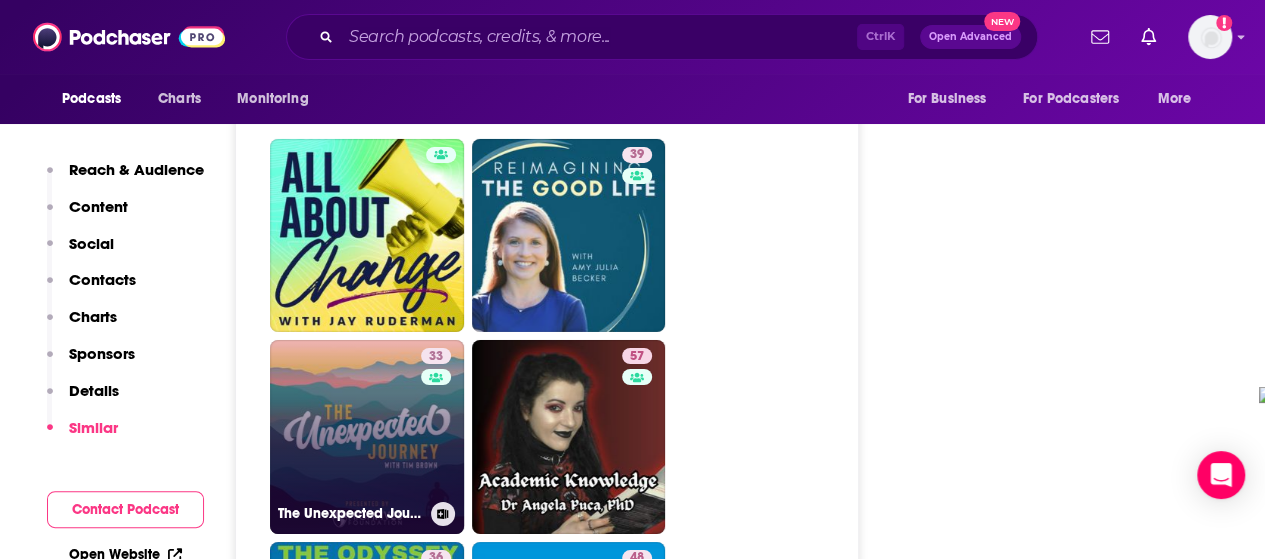 click on "[NUMBER] The Unexpected Journey" at bounding box center (367, 437) 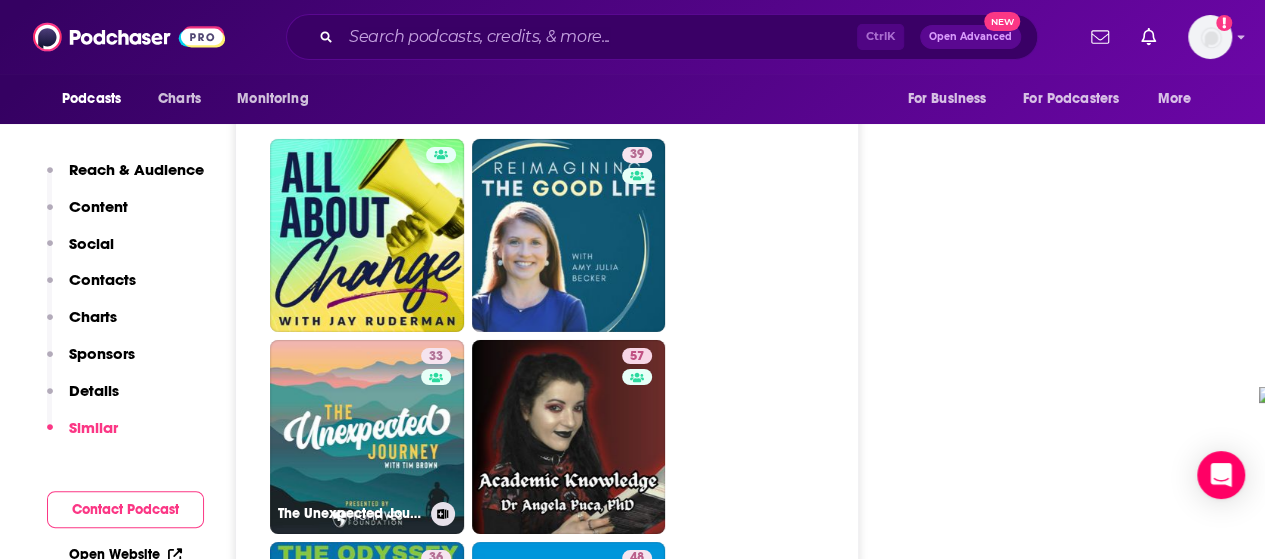 type on "https://www.podchaser.com/podcasts/the-[PERSON]-[PERSON]-[PERSON]-1904120" 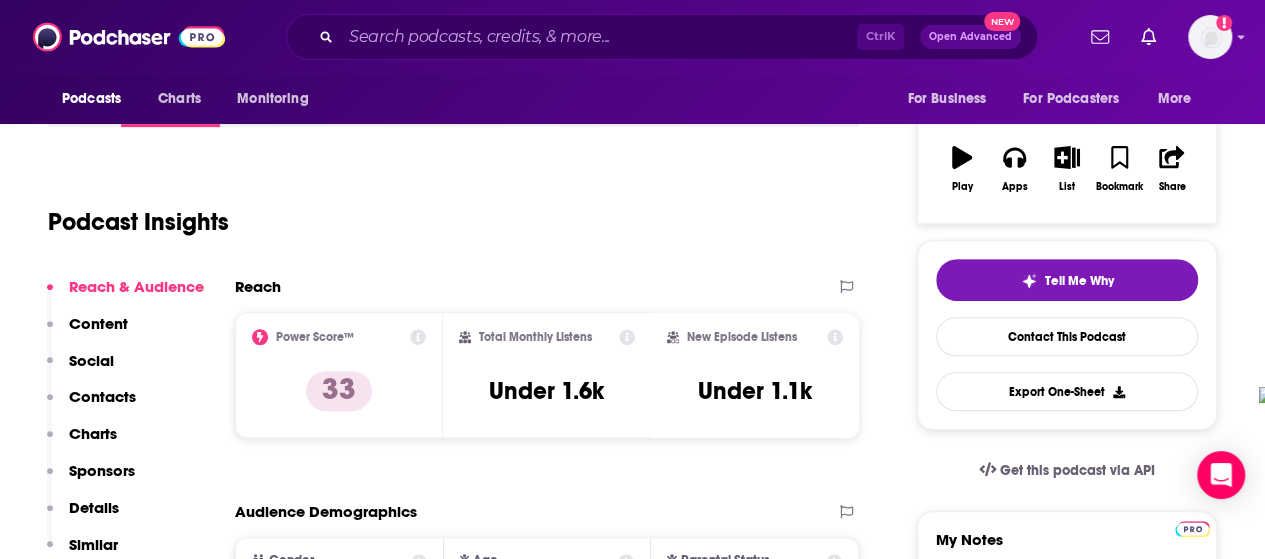 scroll, scrollTop: 100, scrollLeft: 0, axis: vertical 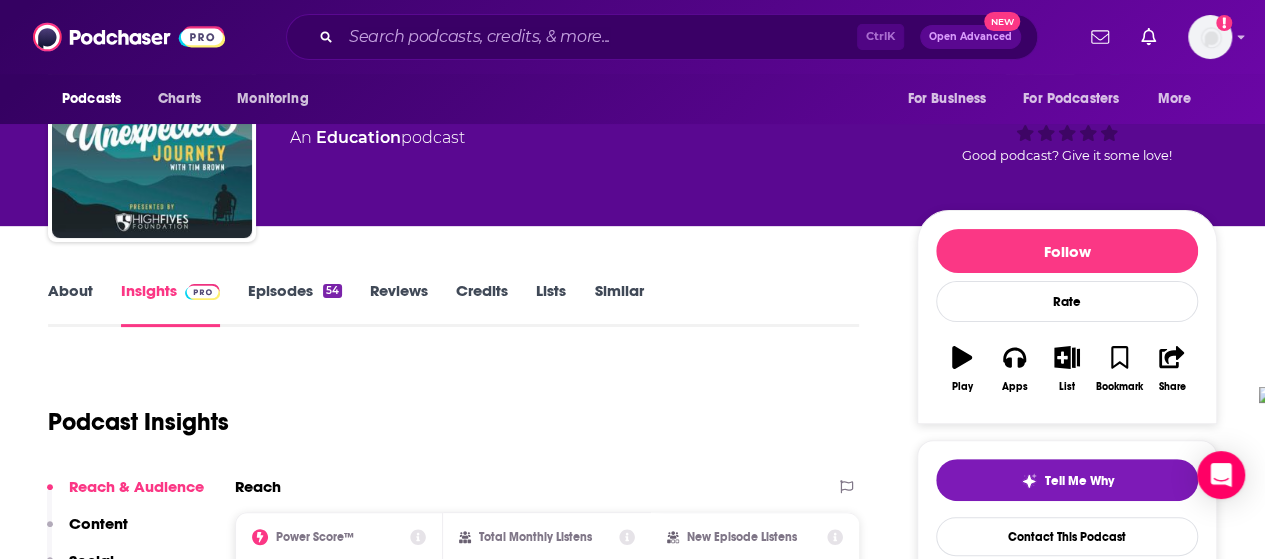 click on "About" at bounding box center [70, 304] 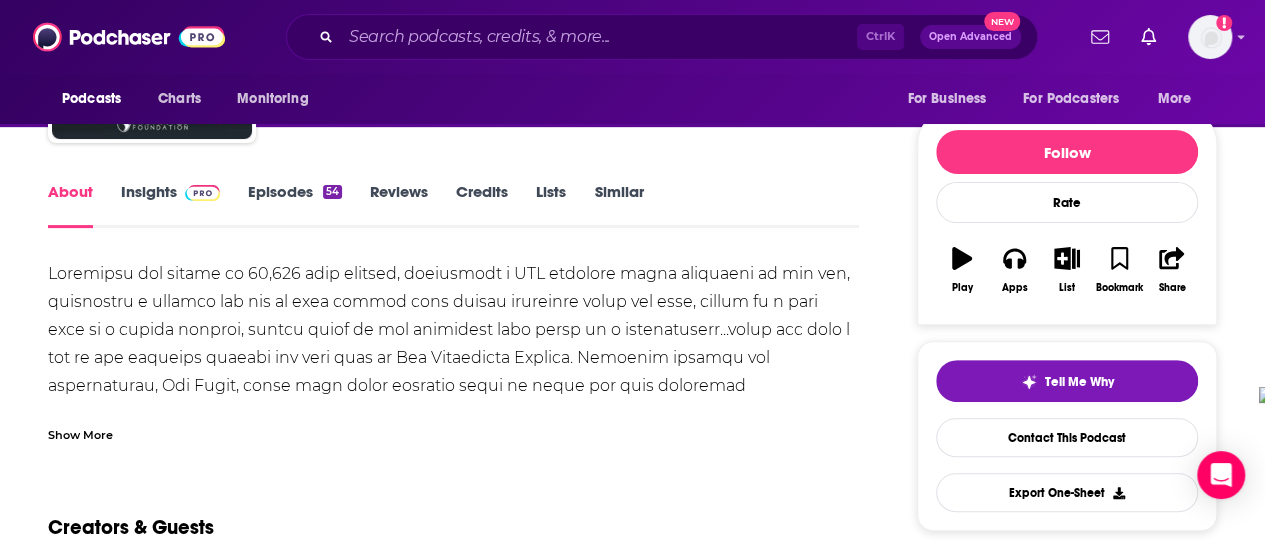 scroll, scrollTop: 200, scrollLeft: 0, axis: vertical 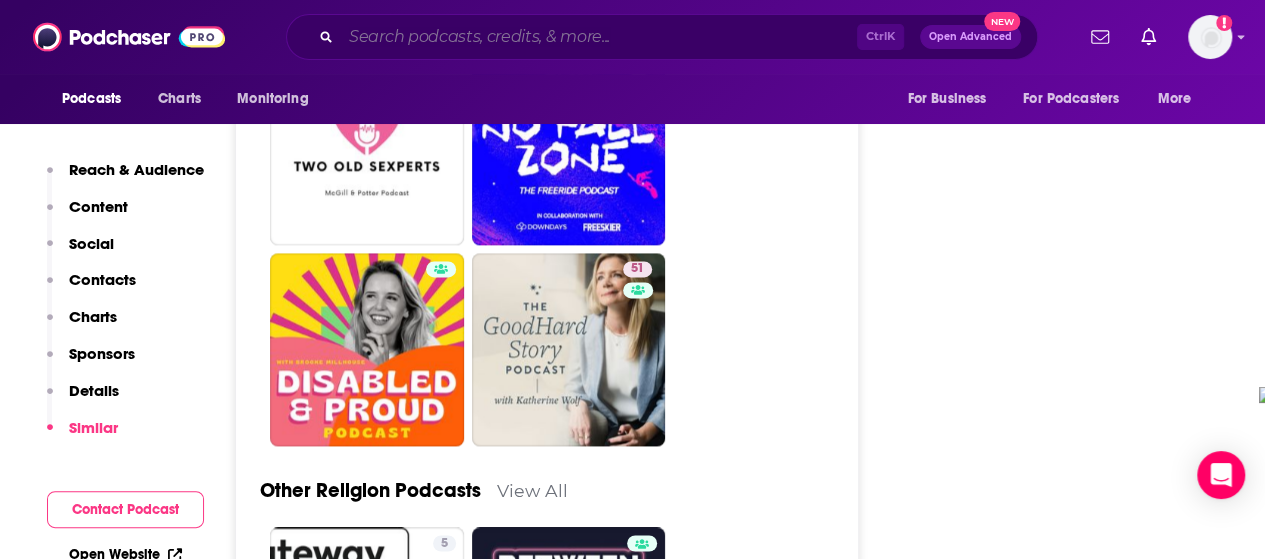 click at bounding box center [599, 37] 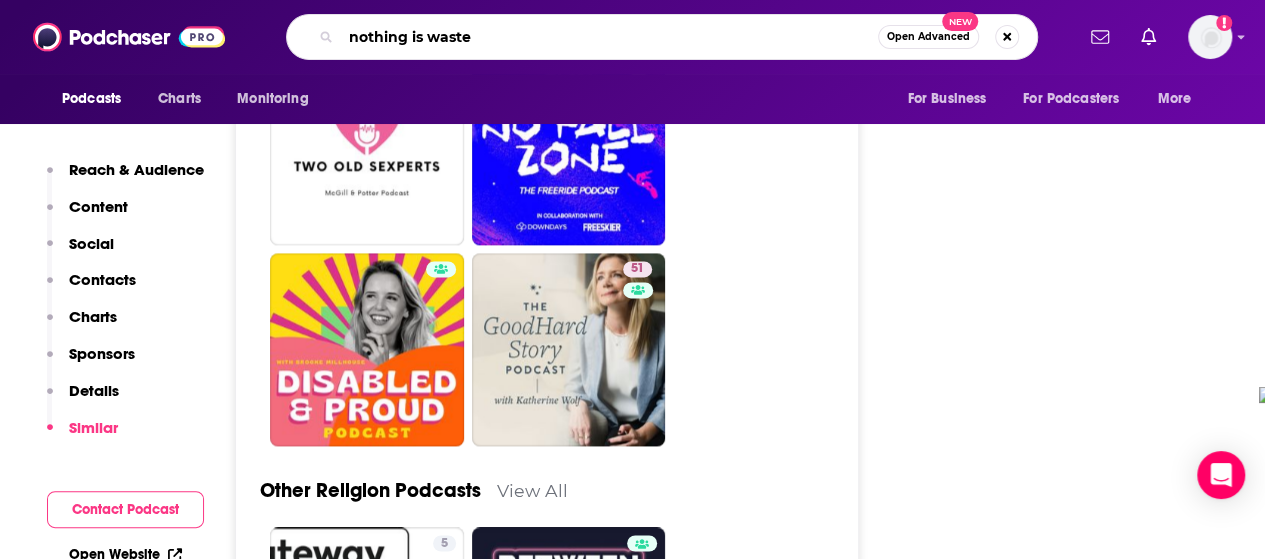 type on "nothing is wasted" 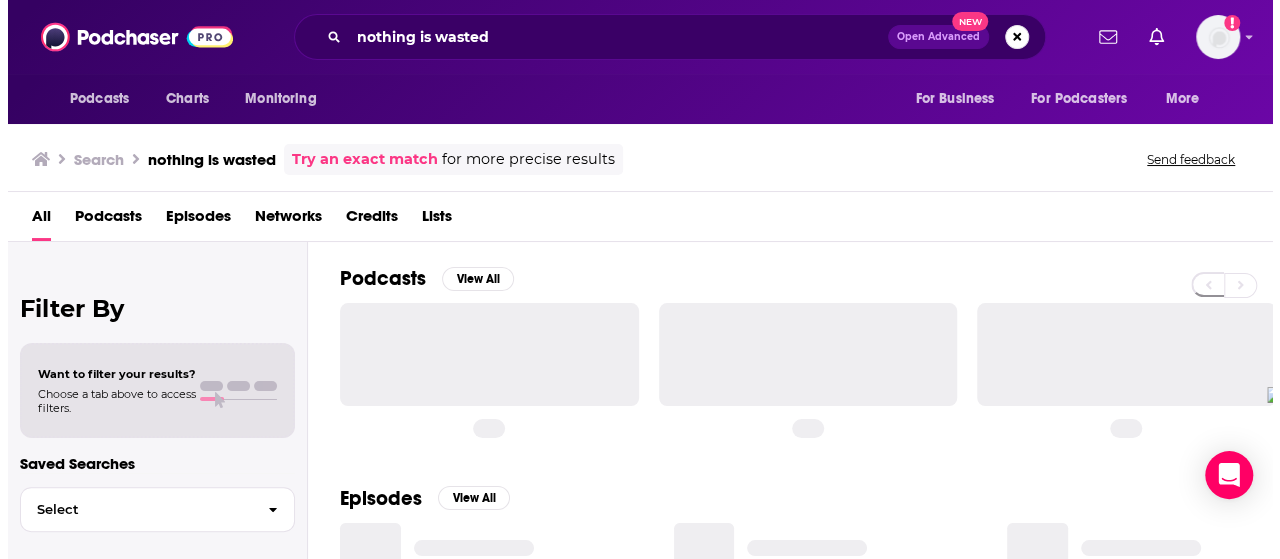 scroll, scrollTop: 0, scrollLeft: 0, axis: both 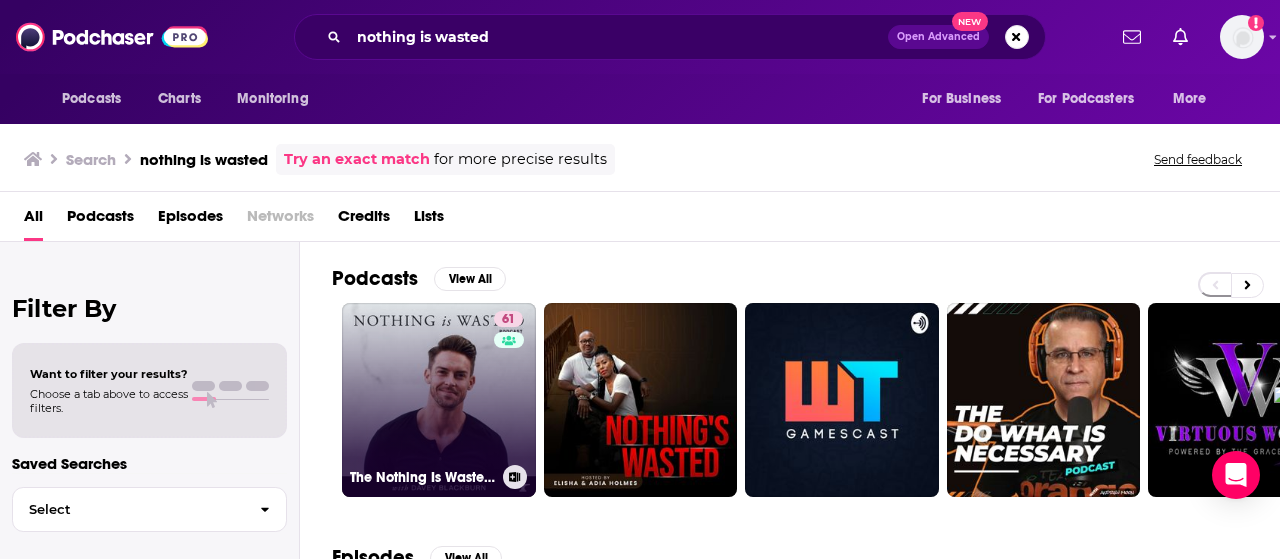click on "61 The Nothing Is Wasted Podcast" at bounding box center [439, 400] 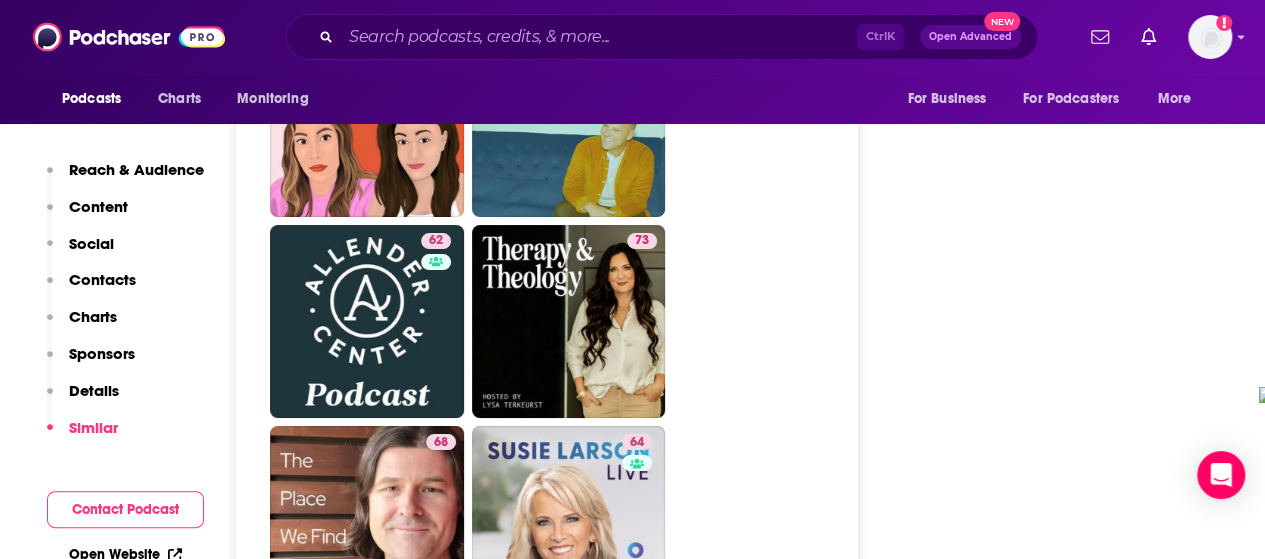 scroll, scrollTop: 3800, scrollLeft: 0, axis: vertical 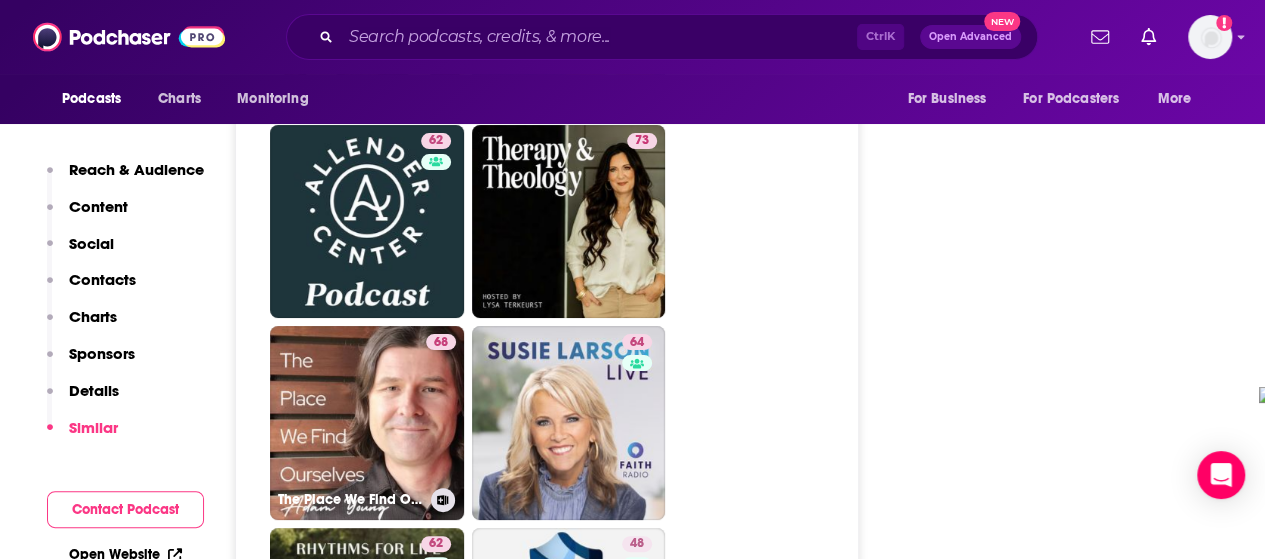 drag, startPoint x: 316, startPoint y: 338, endPoint x: 440, endPoint y: 373, distance: 128.84486 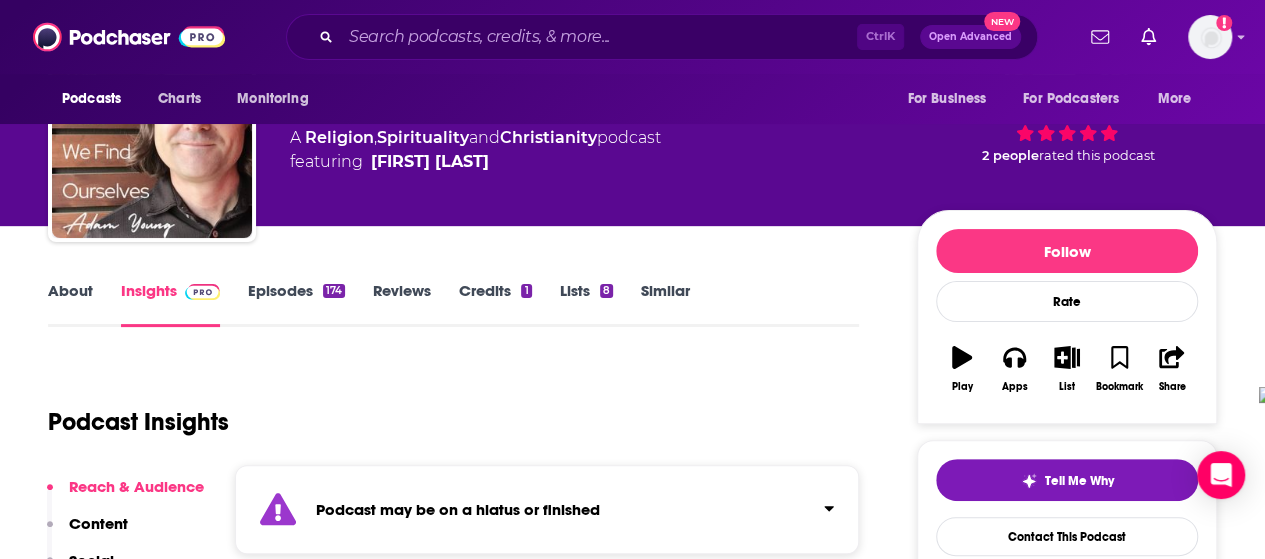 scroll, scrollTop: 100, scrollLeft: 0, axis: vertical 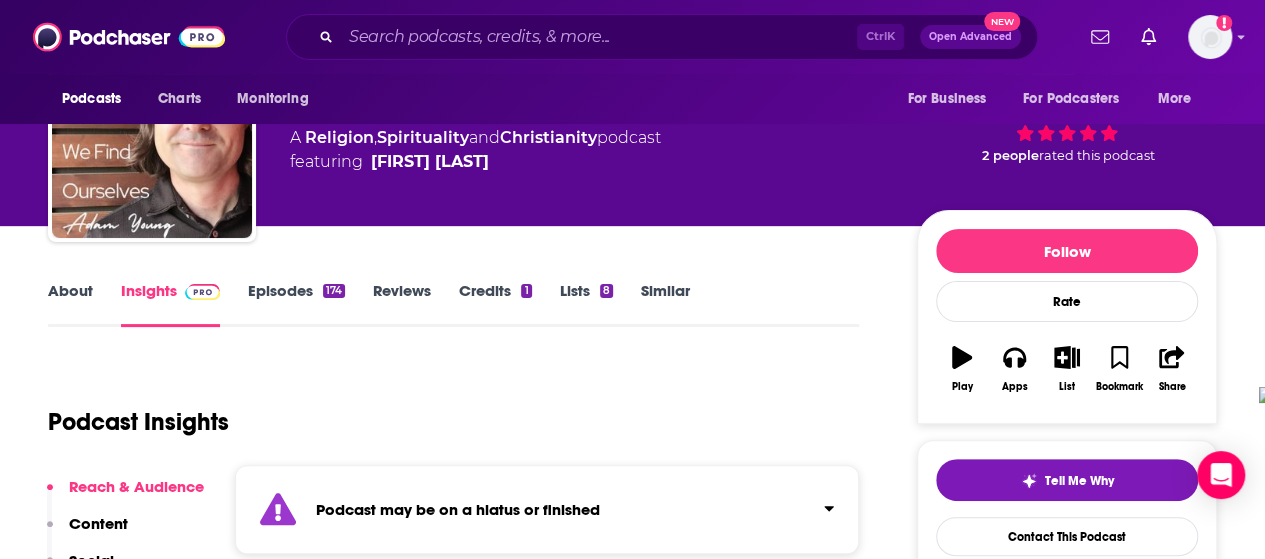 click on "About" at bounding box center (70, 304) 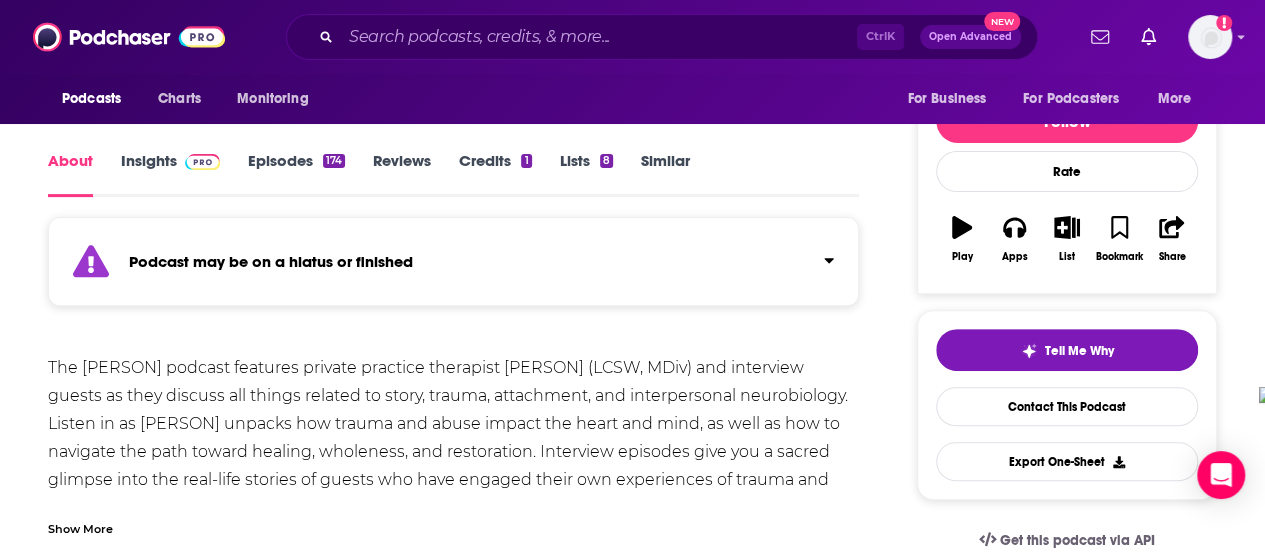 scroll, scrollTop: 200, scrollLeft: 0, axis: vertical 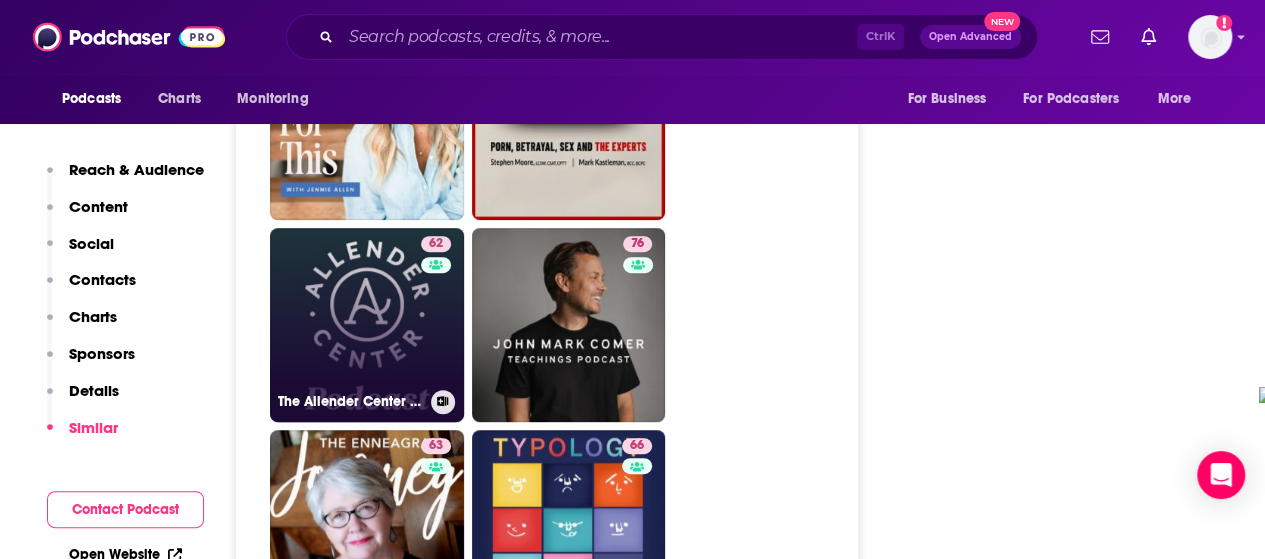 click on "62 The Allender Center Podcast" at bounding box center (367, 325) 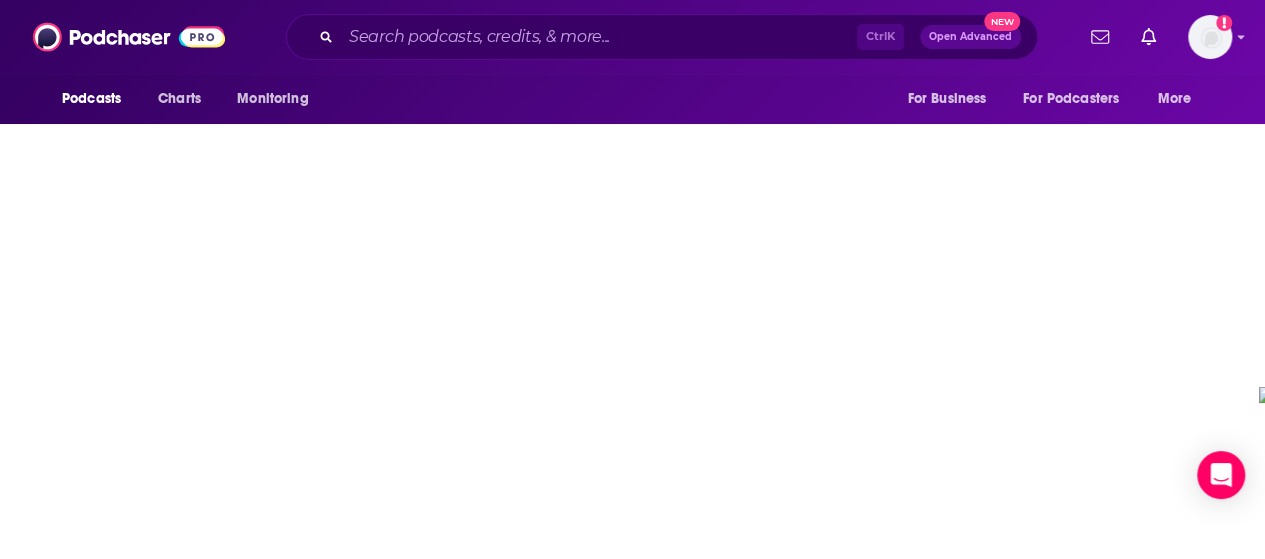 scroll, scrollTop: 0, scrollLeft: 0, axis: both 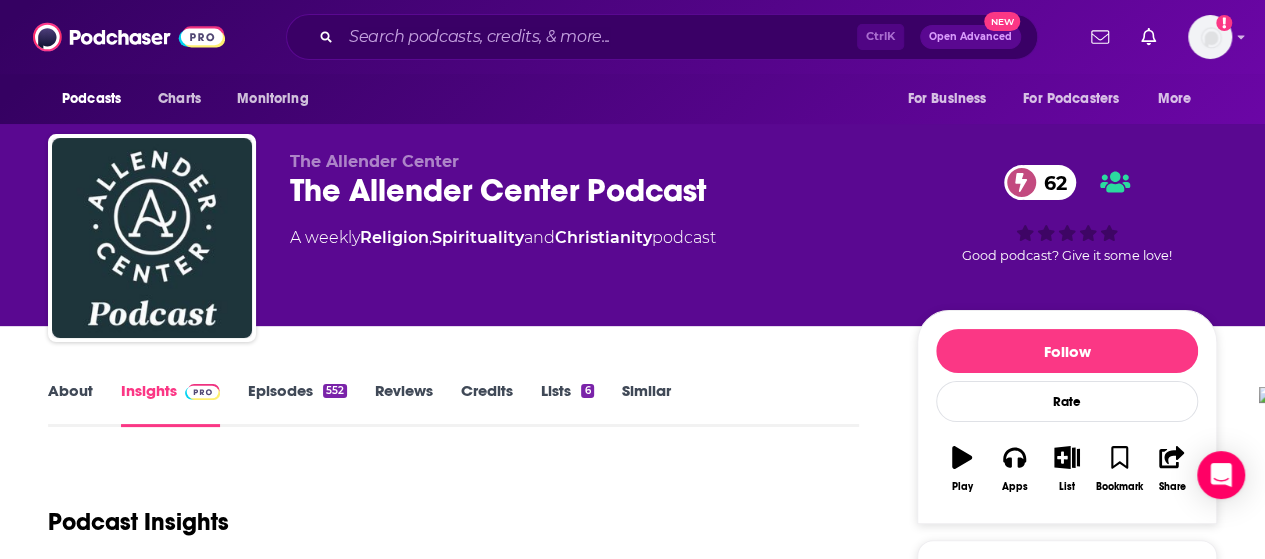 click on "About" at bounding box center [70, 404] 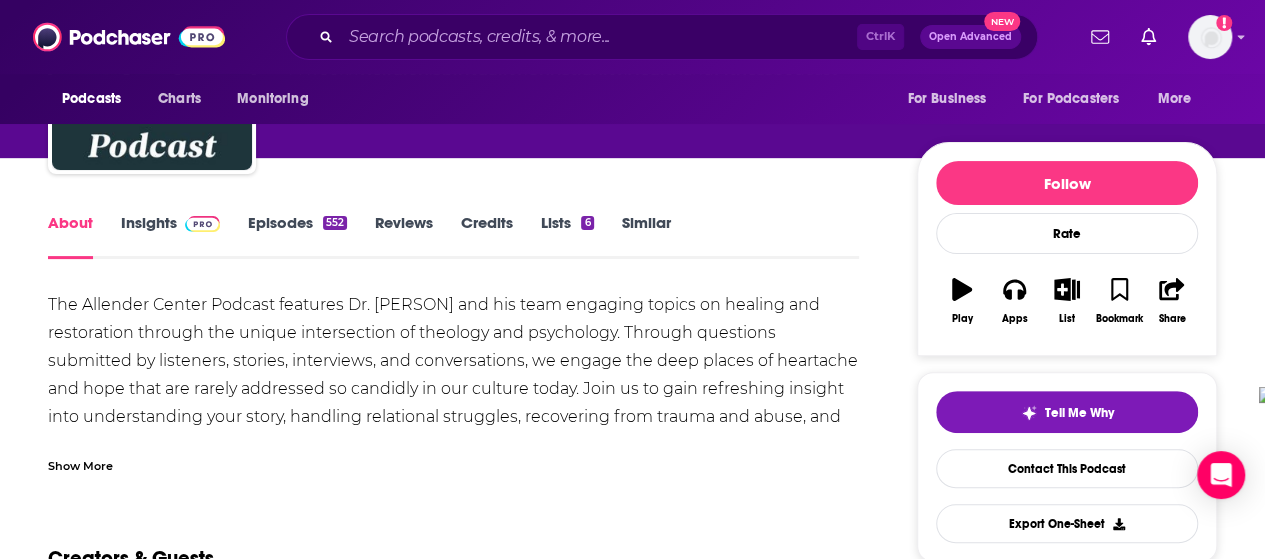 scroll, scrollTop: 200, scrollLeft: 0, axis: vertical 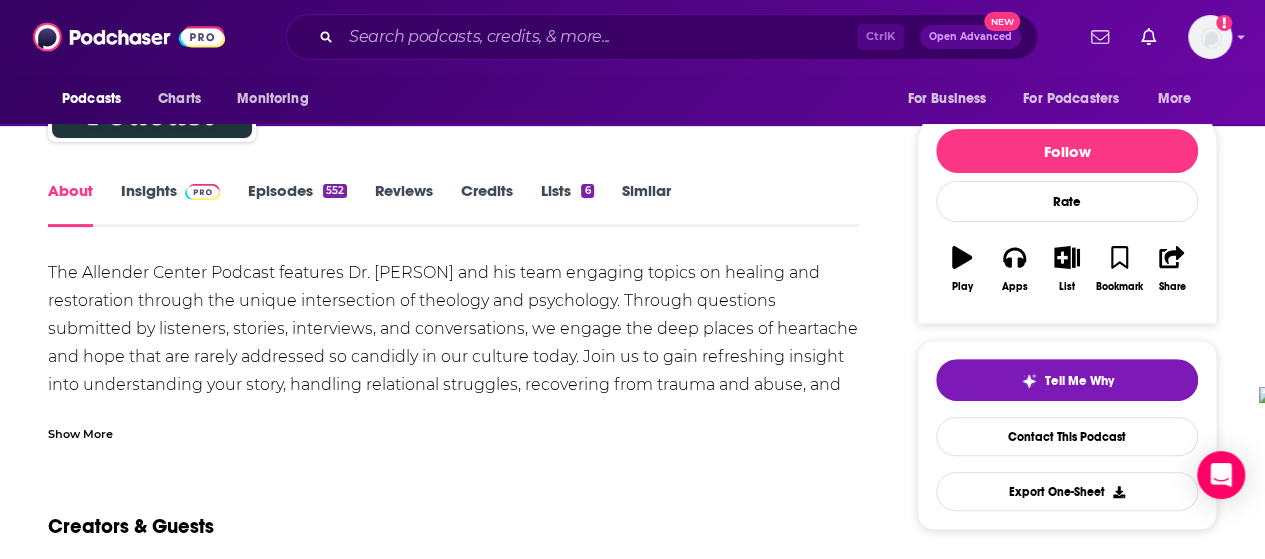 click on "Show More" at bounding box center [80, 432] 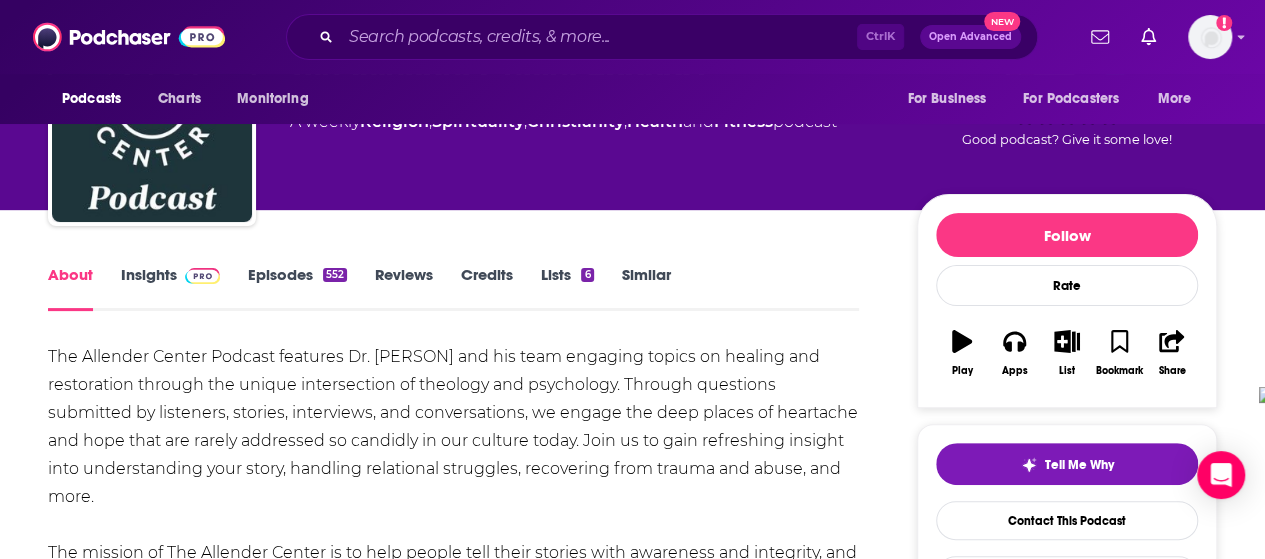 scroll, scrollTop: 0, scrollLeft: 0, axis: both 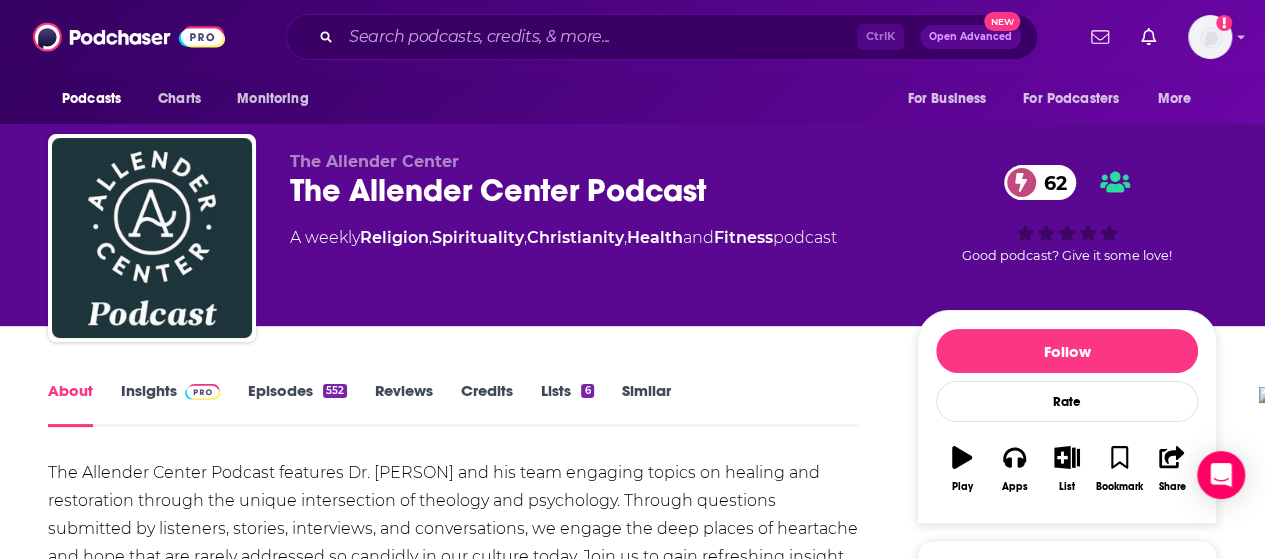 click on "Episodes 552" at bounding box center [297, 404] 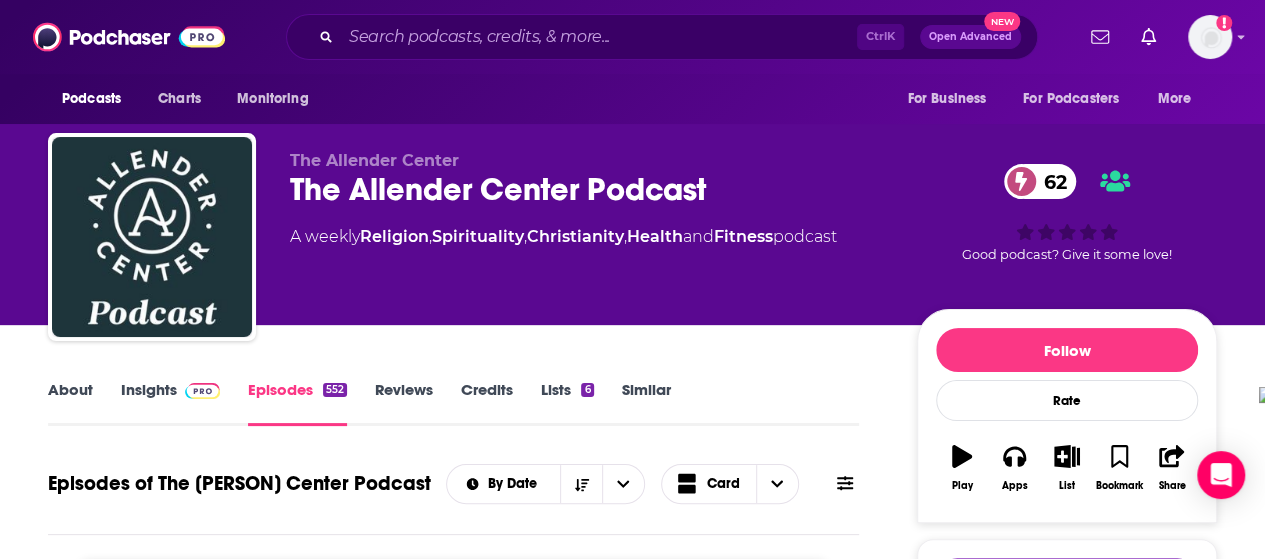 scroll, scrollTop: 0, scrollLeft: 0, axis: both 